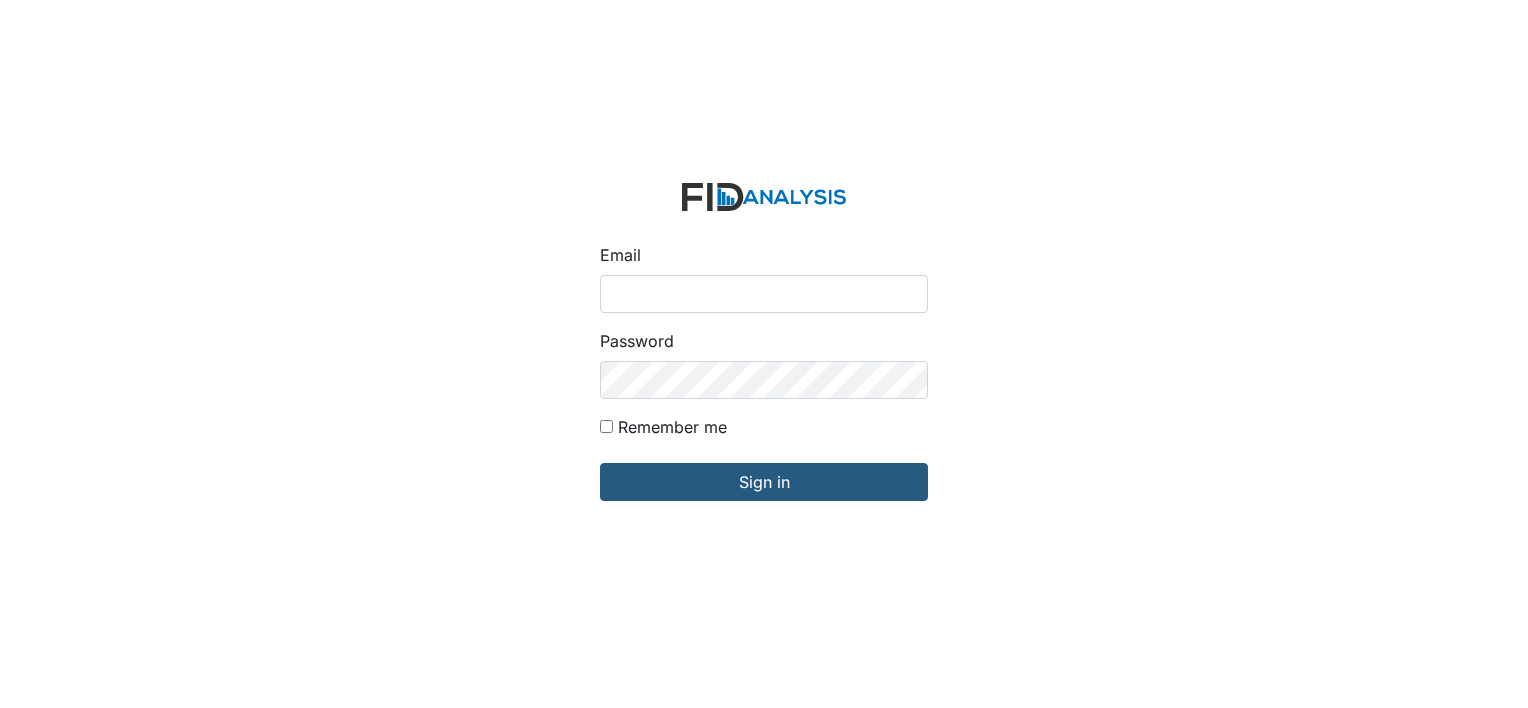 scroll, scrollTop: 0, scrollLeft: 0, axis: both 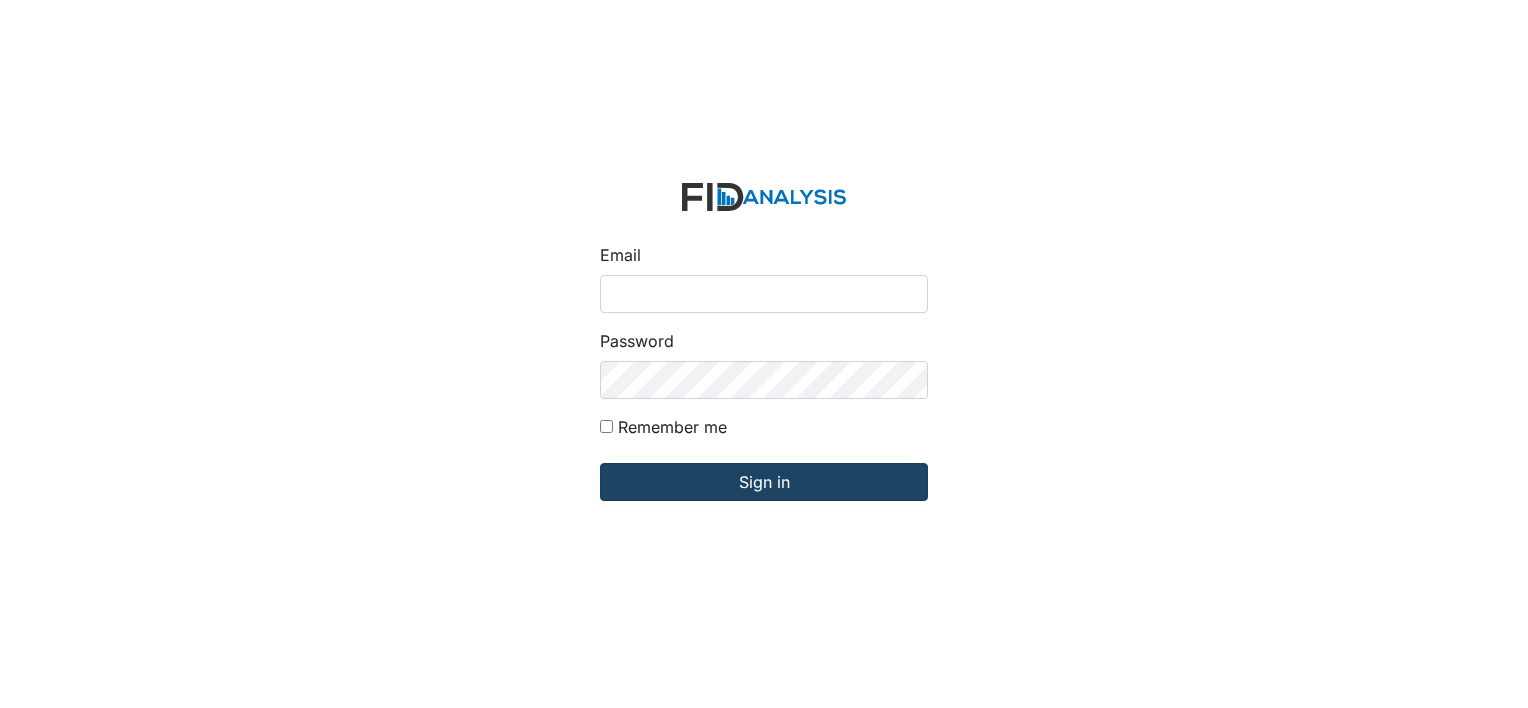 type on "mdavis@lifeincorporated.com" 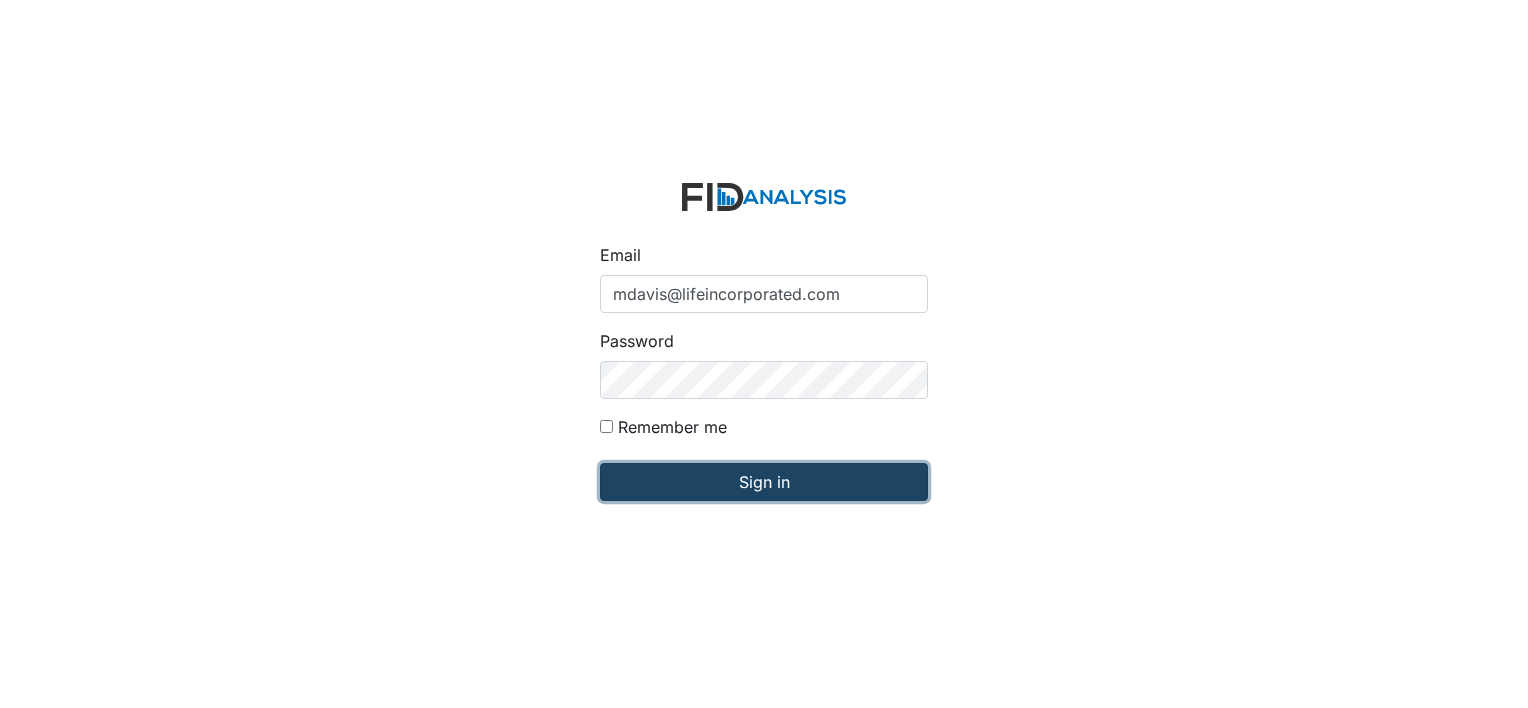 click on "Sign in" at bounding box center [764, 482] 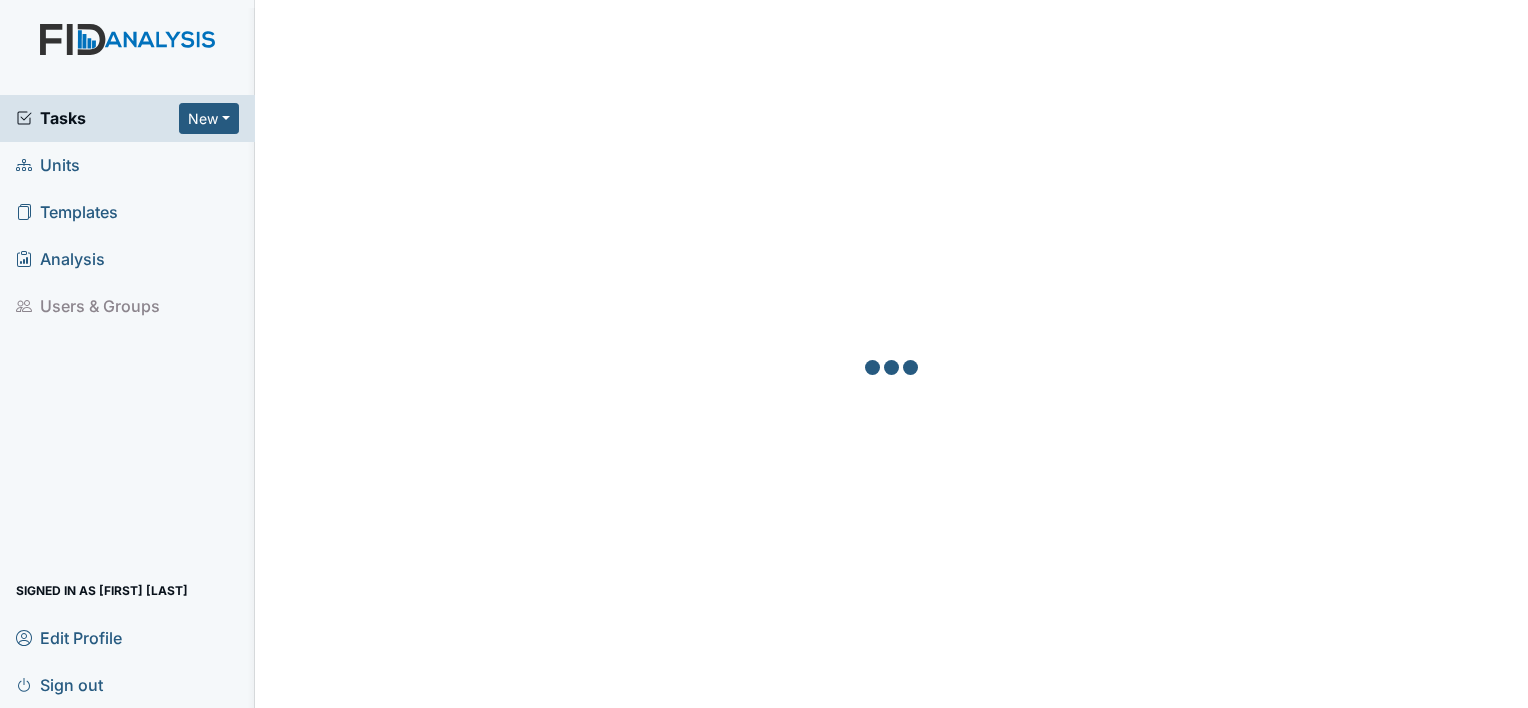 scroll, scrollTop: 0, scrollLeft: 0, axis: both 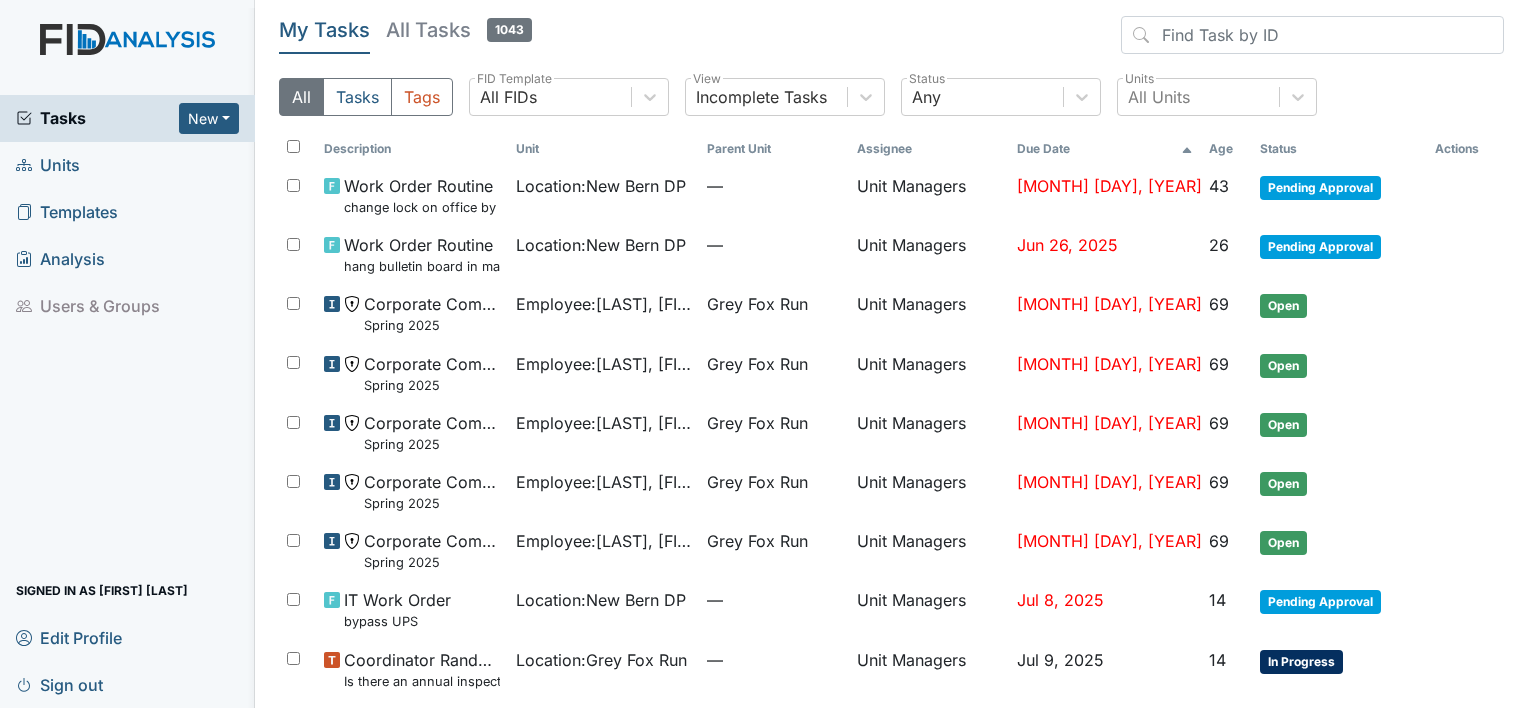 click on "Units" at bounding box center [48, 165] 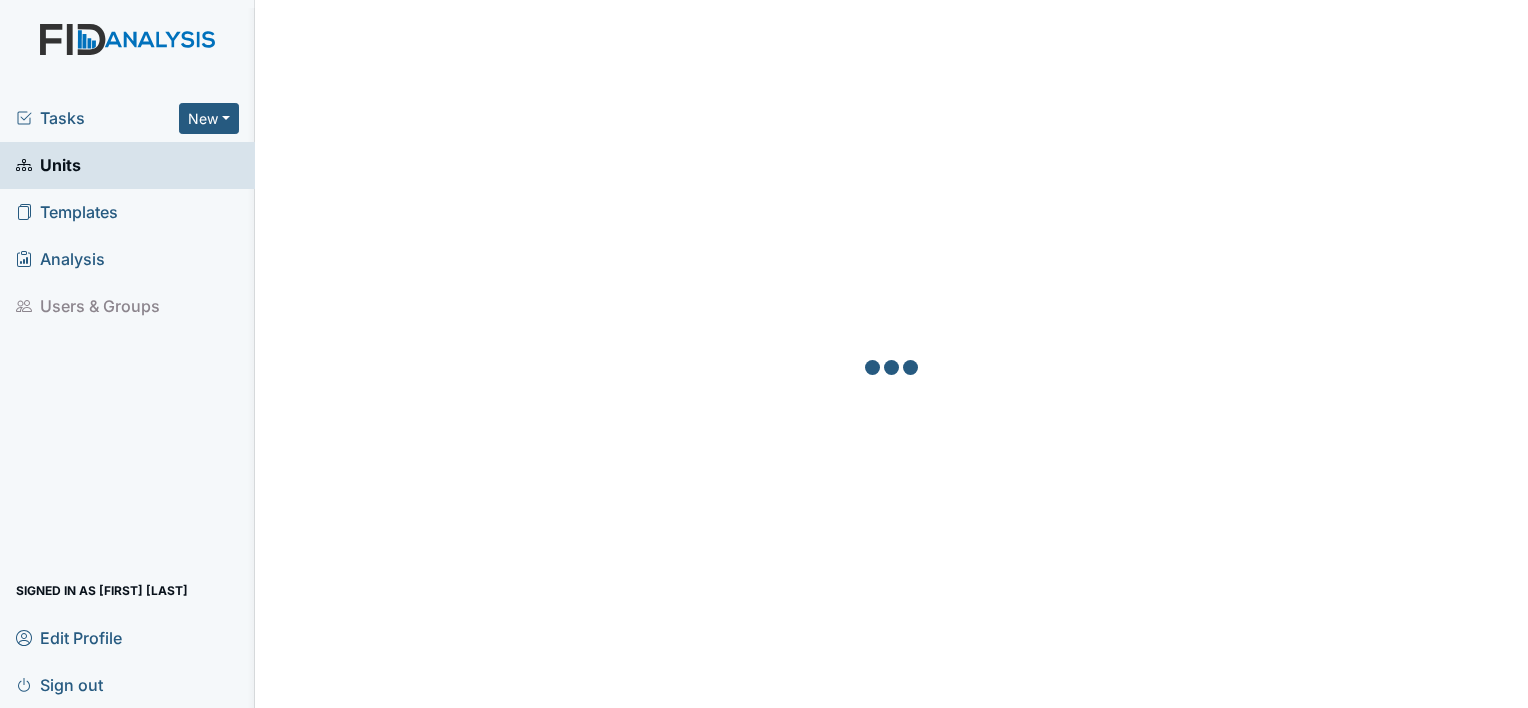 scroll, scrollTop: 0, scrollLeft: 0, axis: both 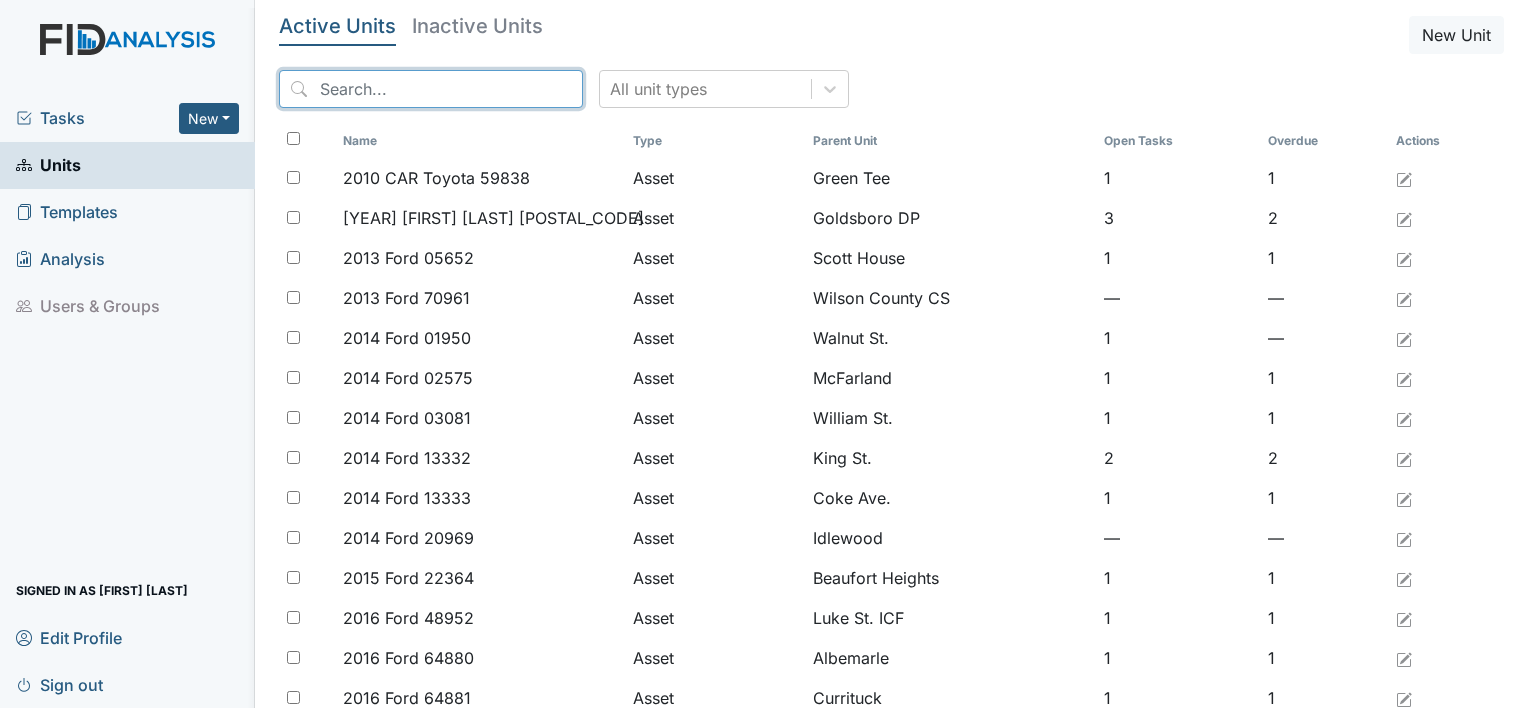 click at bounding box center [431, 89] 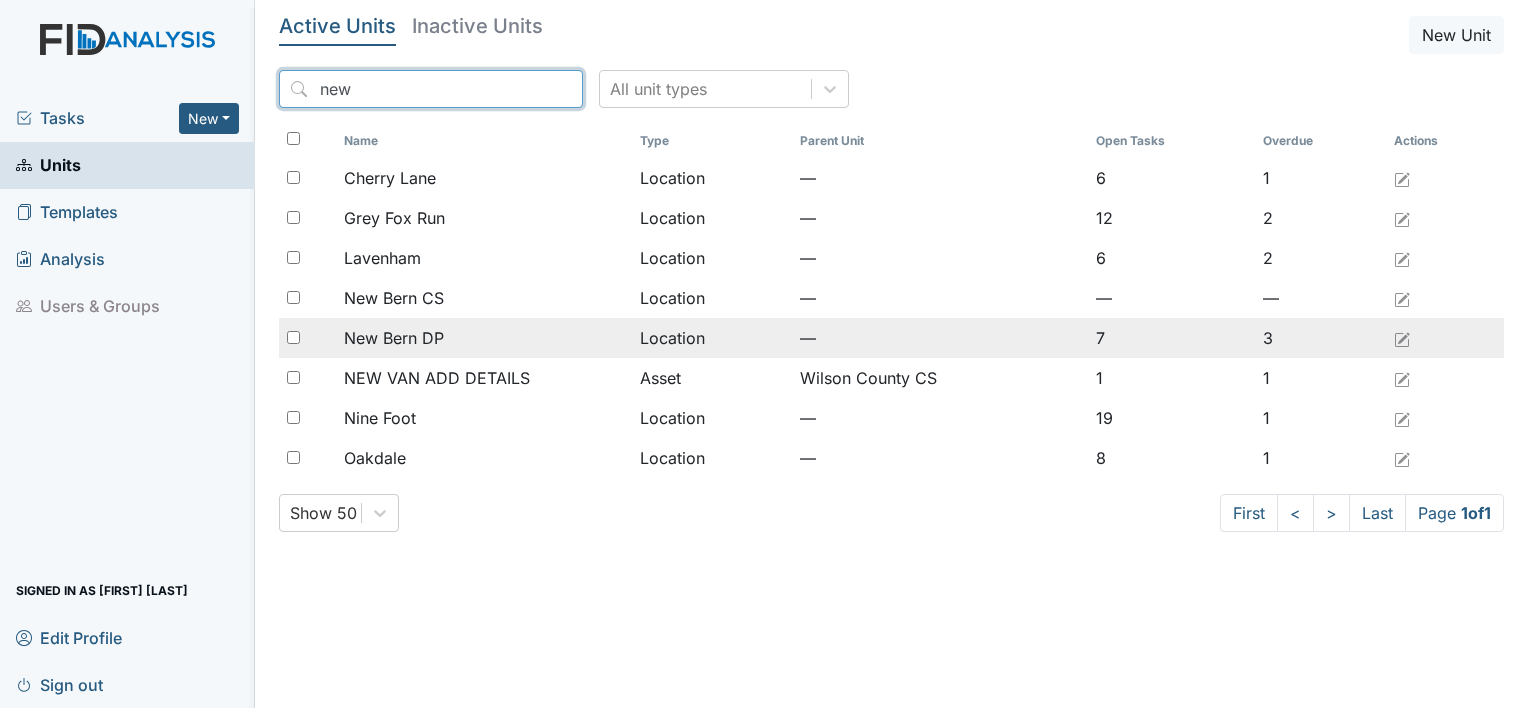 type on "new" 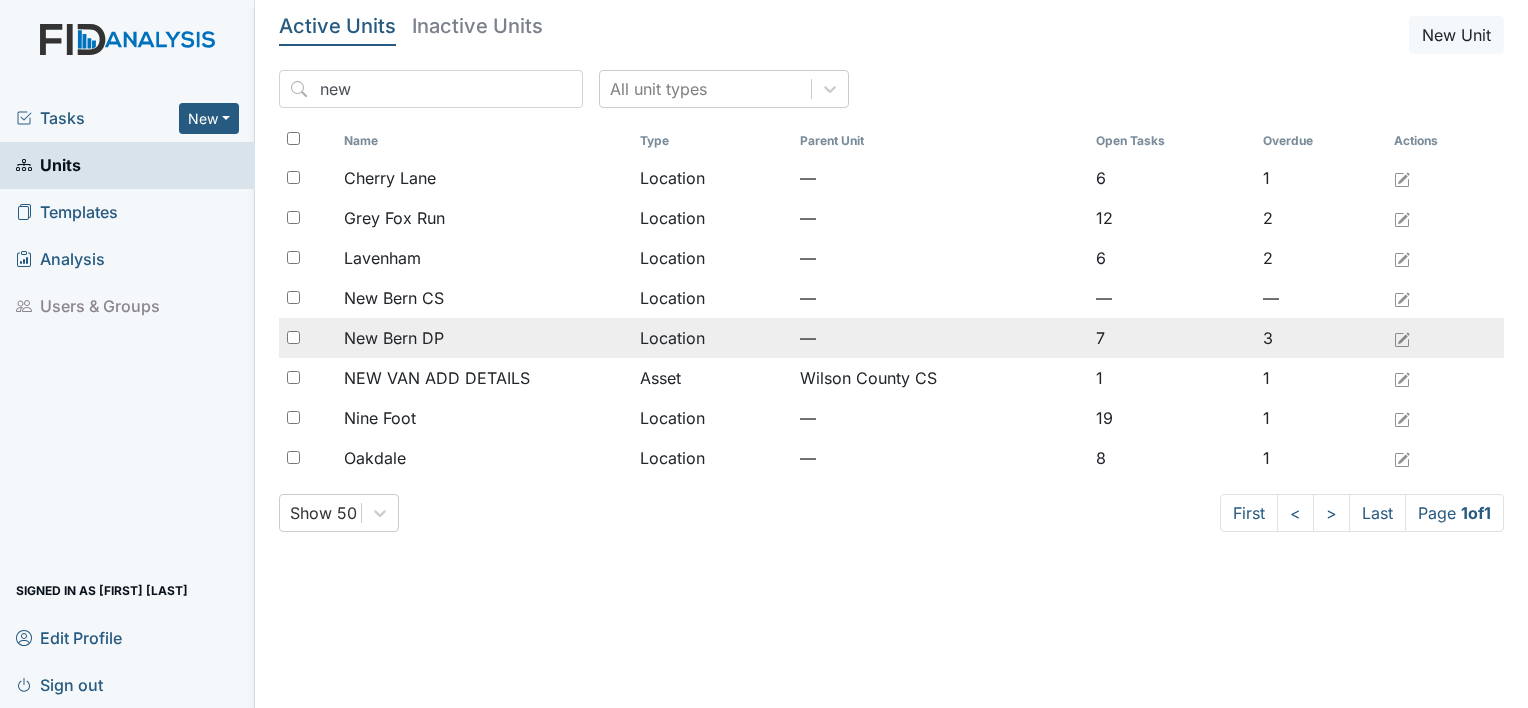 click on "New Bern DP" at bounding box center (390, 178) 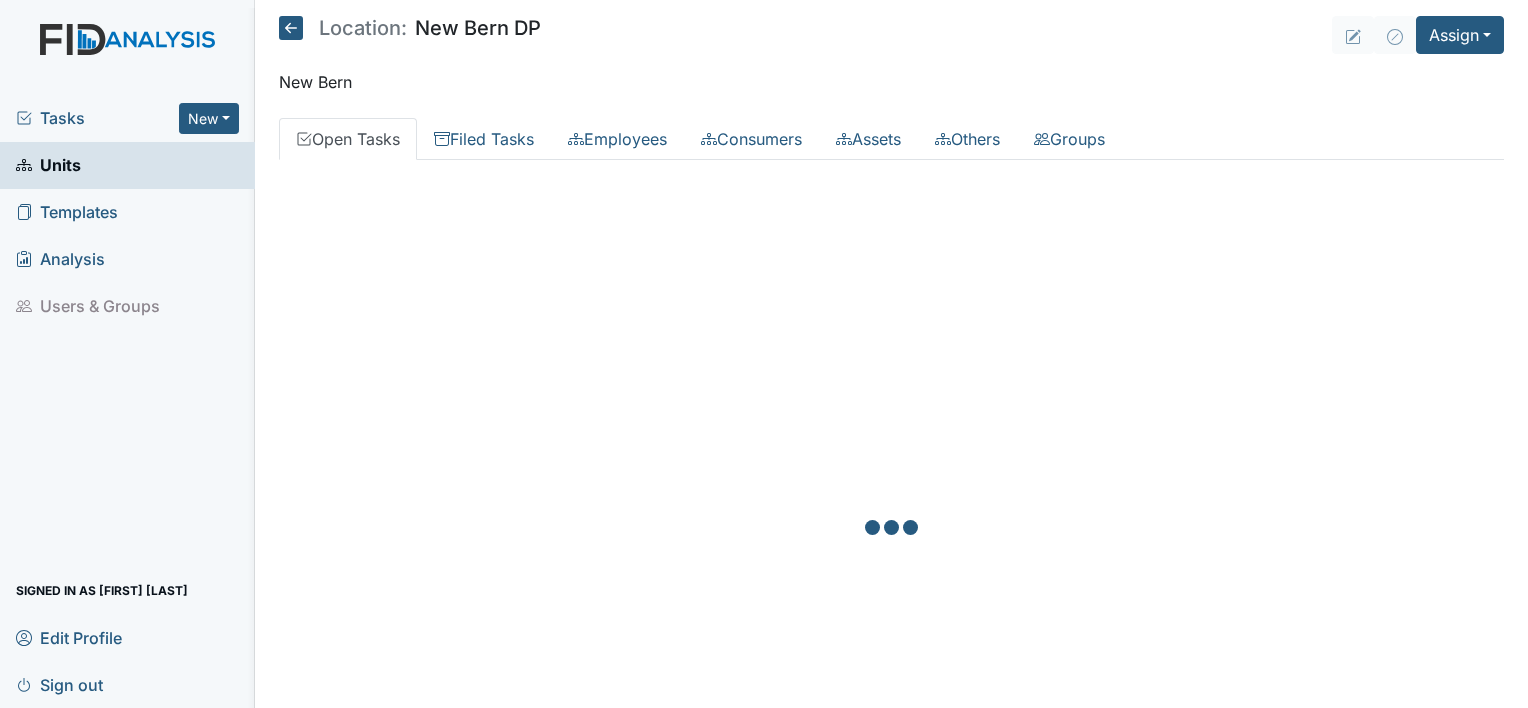 scroll, scrollTop: 0, scrollLeft: 0, axis: both 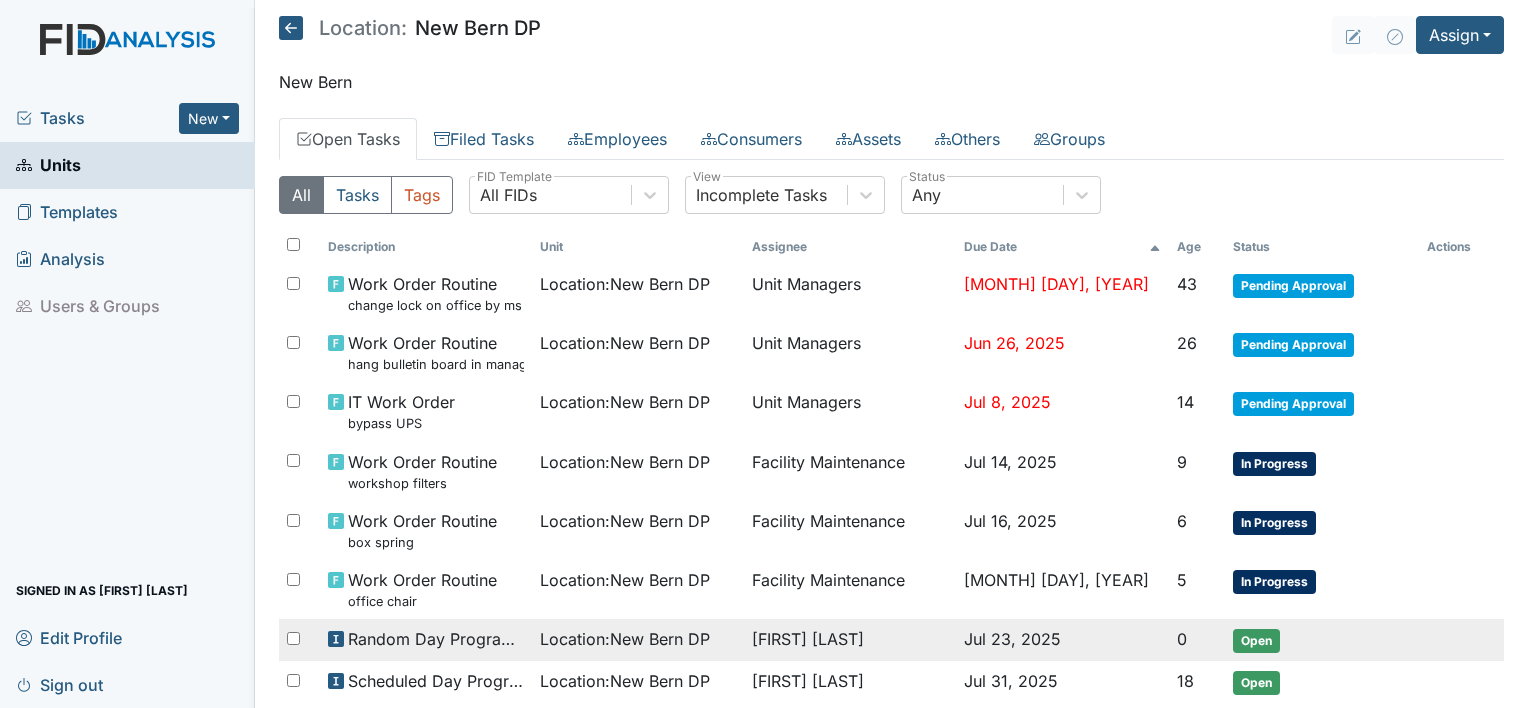 click on "[FIRST] [LAST]" at bounding box center (850, 293) 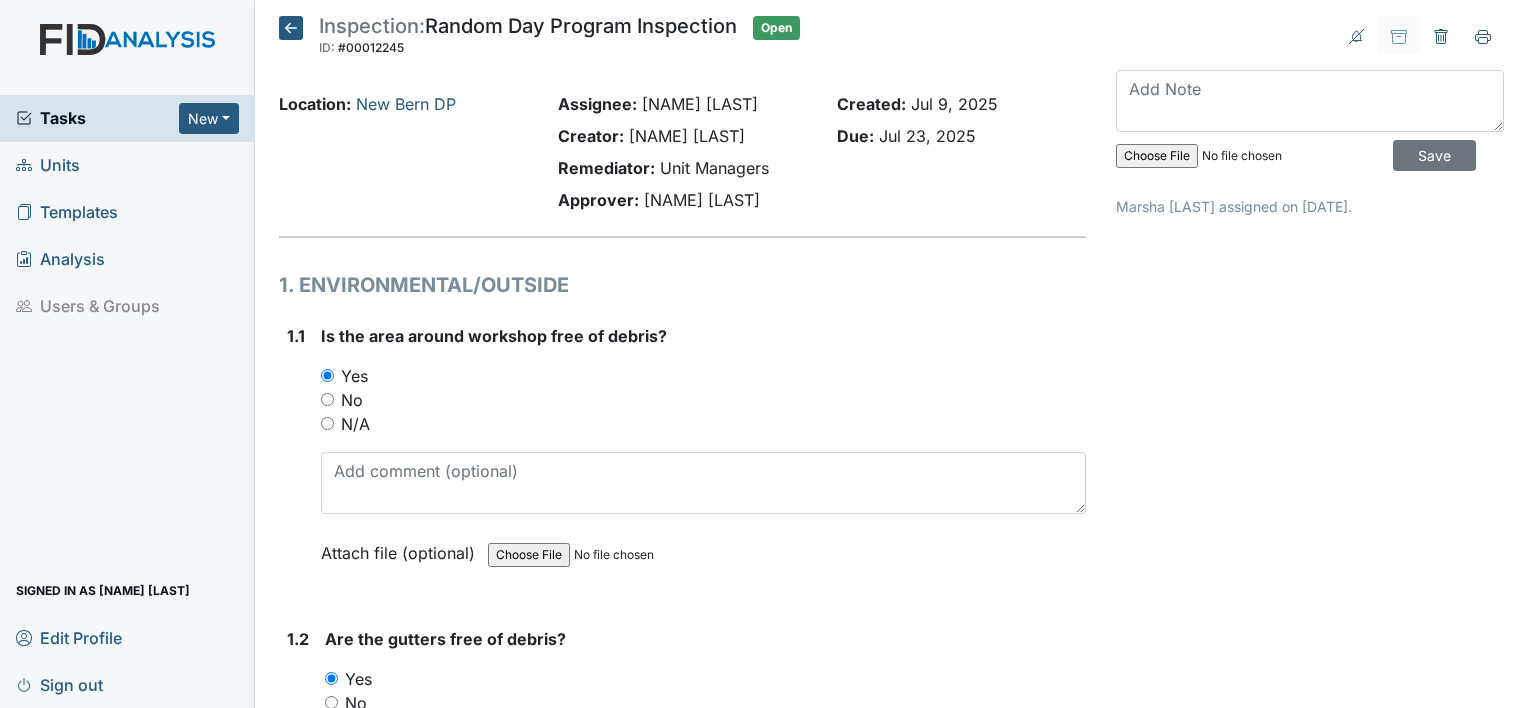 scroll, scrollTop: 0, scrollLeft: 0, axis: both 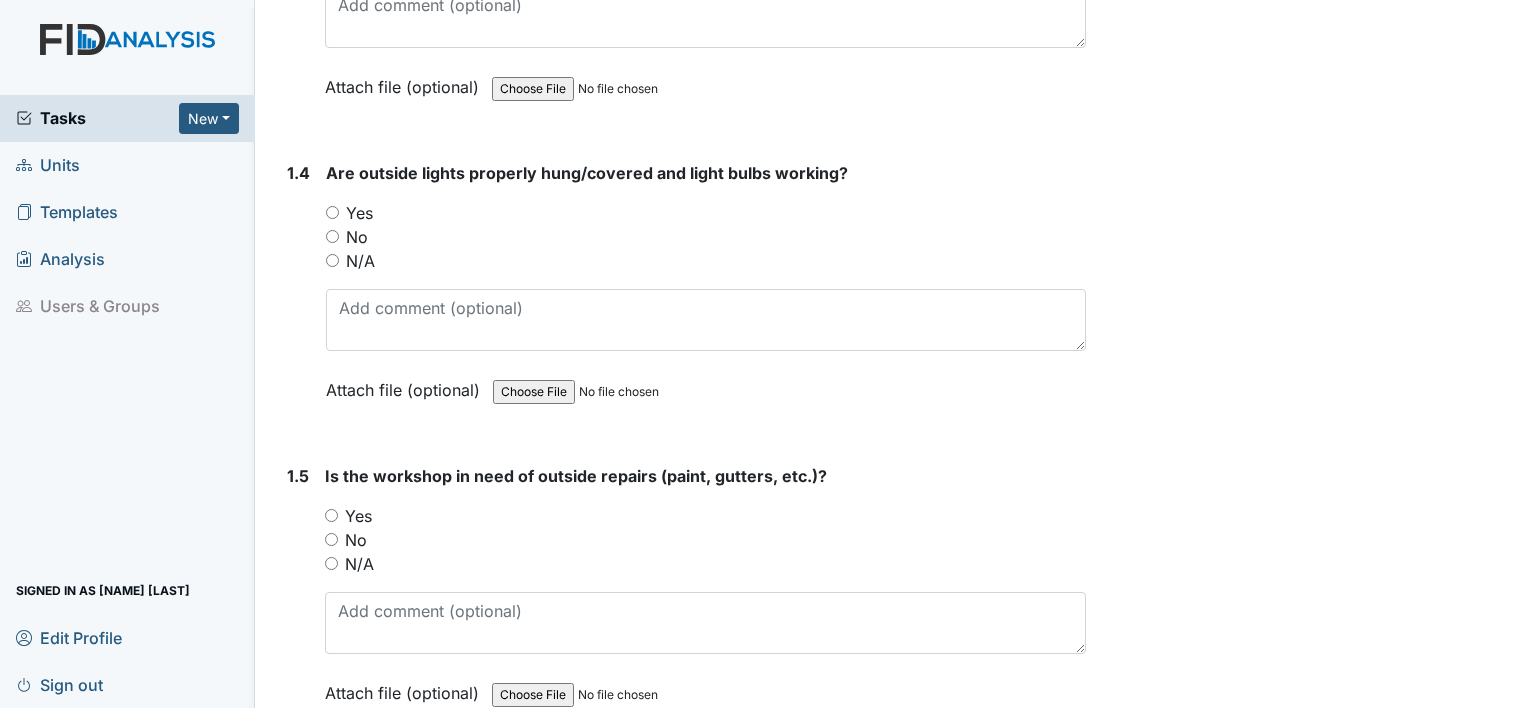 click on "Yes" at bounding box center (332, 212) 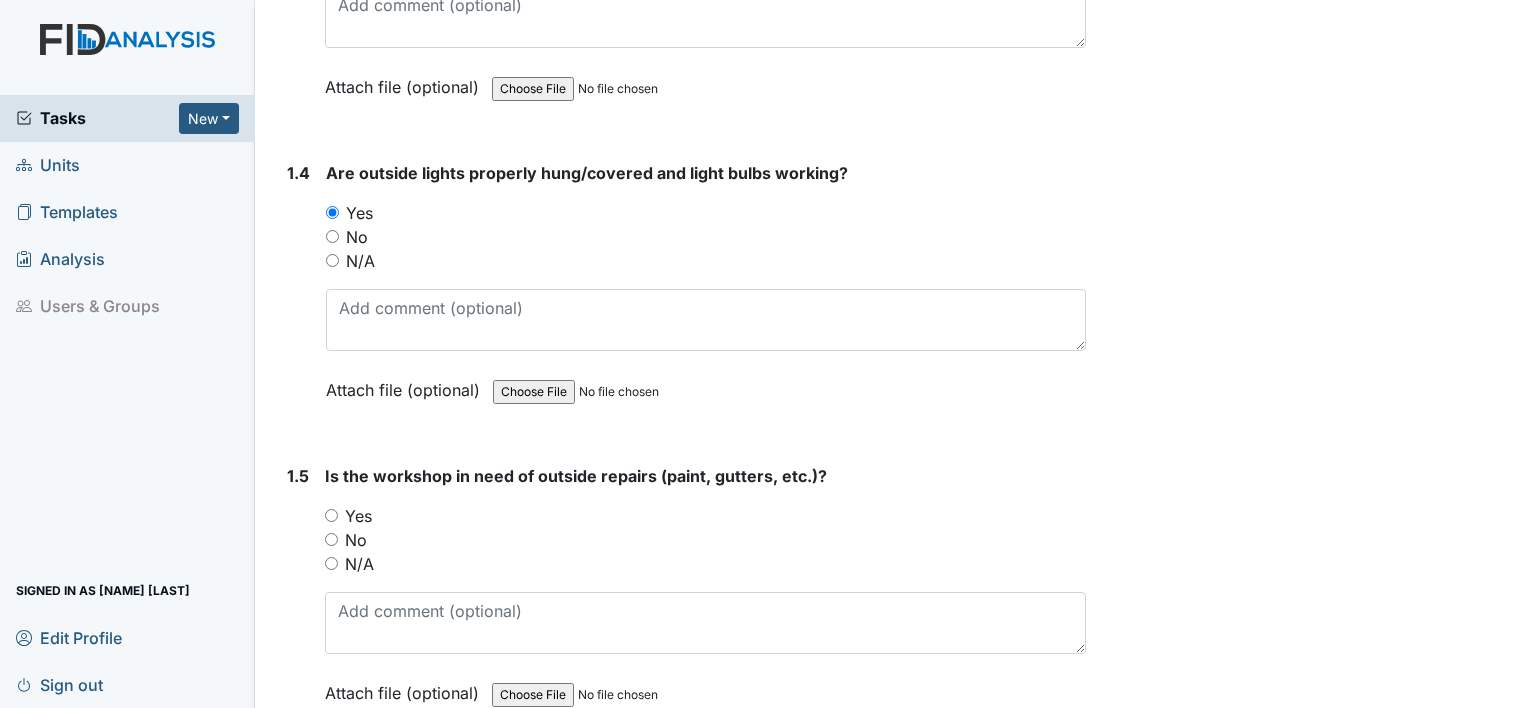 click on "No" at bounding box center [331, 539] 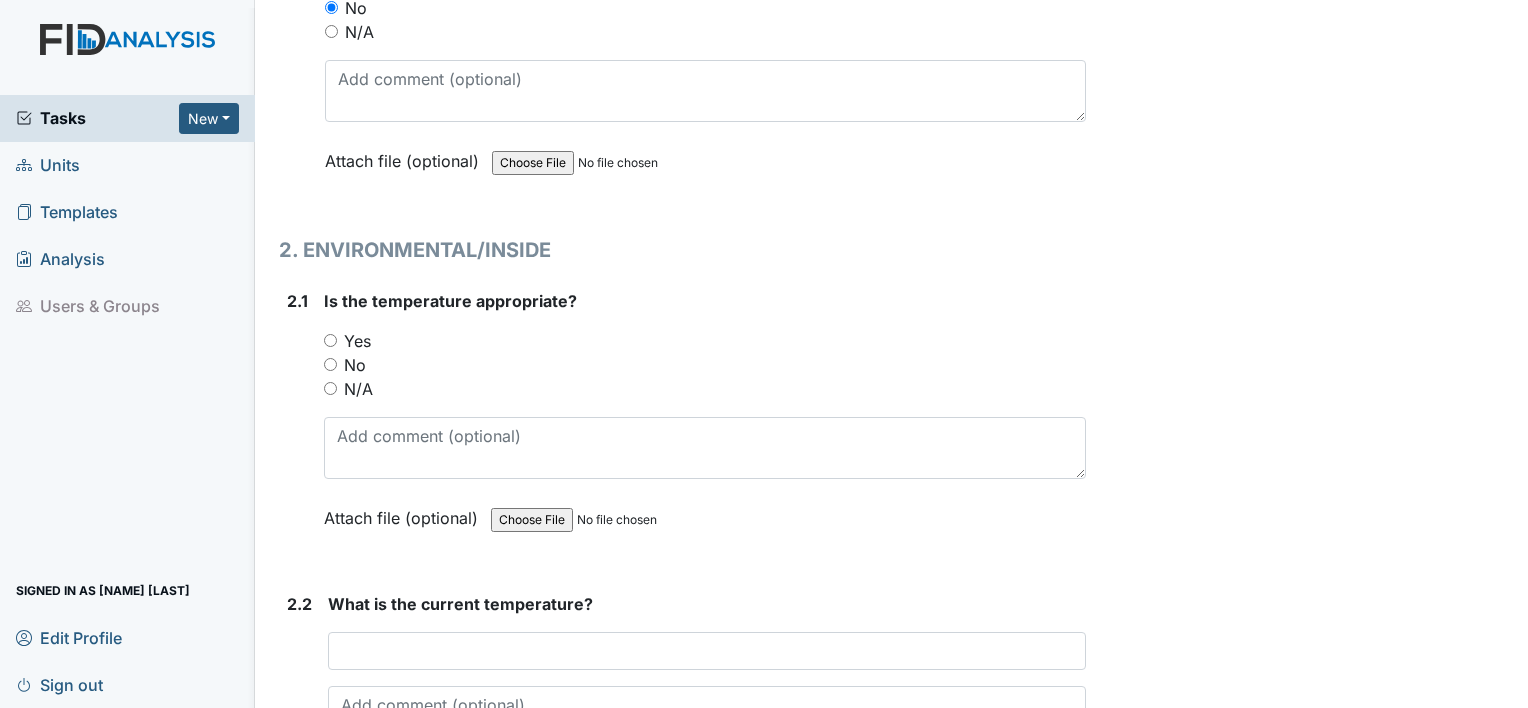 scroll, scrollTop: 1619, scrollLeft: 0, axis: vertical 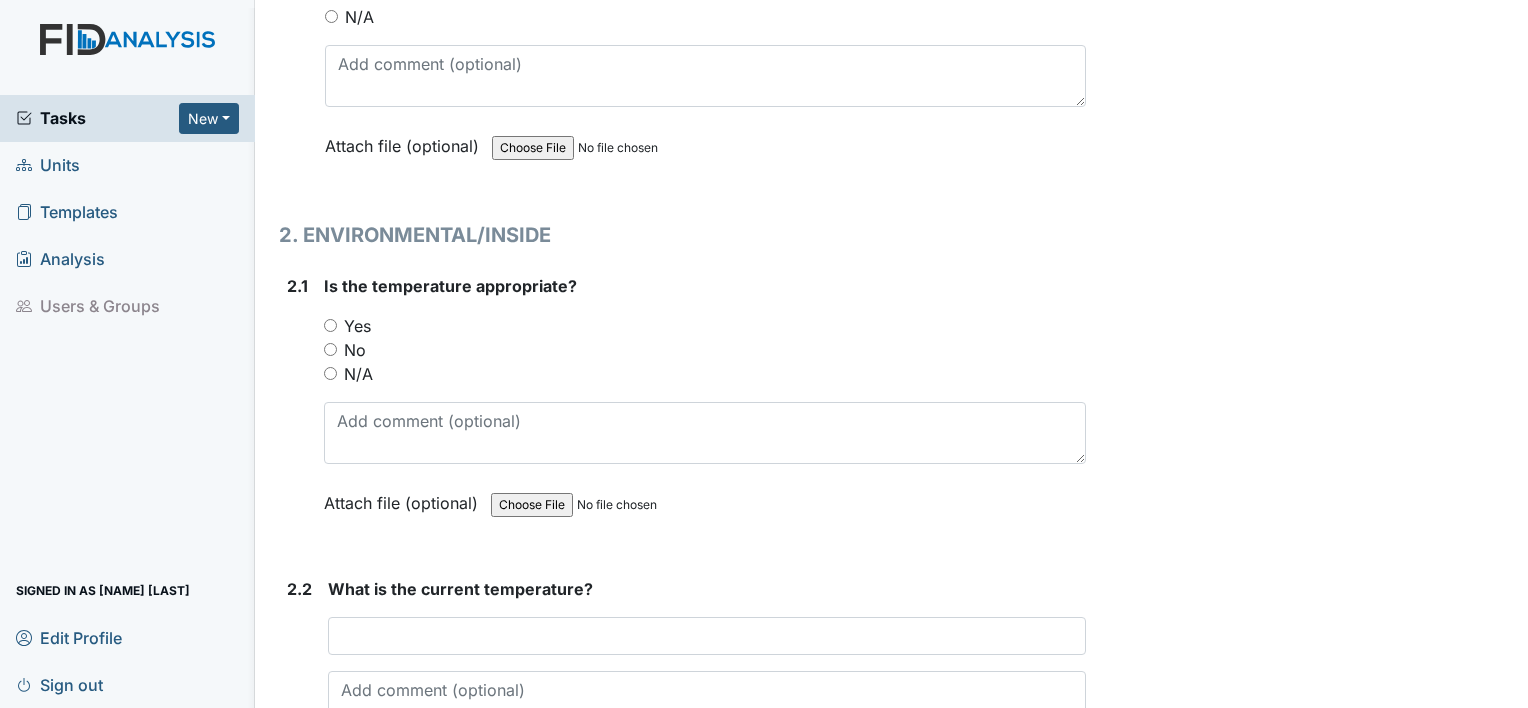 click on "Yes" at bounding box center (330, 325) 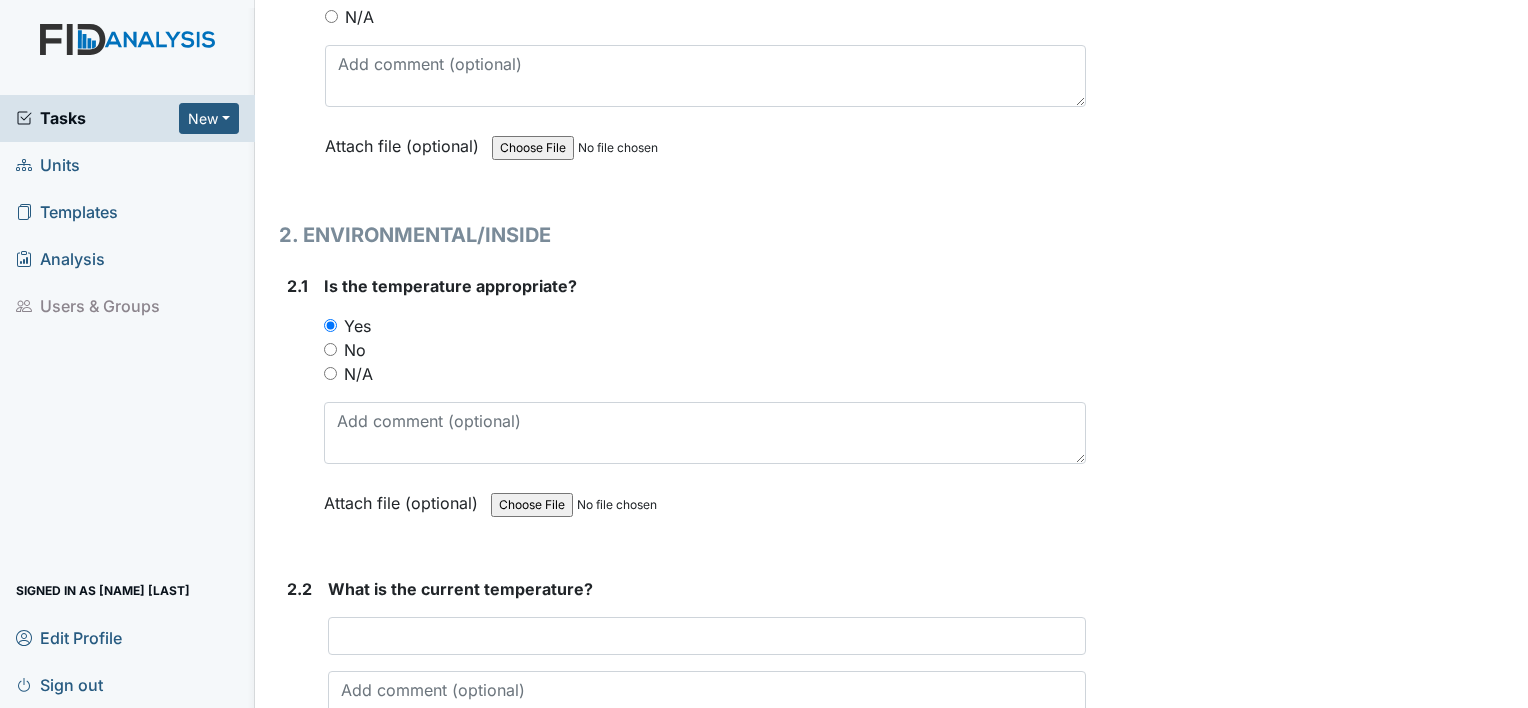 click on "What is the current temperature?
This field is required.
Attach file (optional)
You can upload .pdf, .txt, .jpg, .jpeg, .png, .csv, .xls, or .doc files under 100MB." at bounding box center [707, 687] 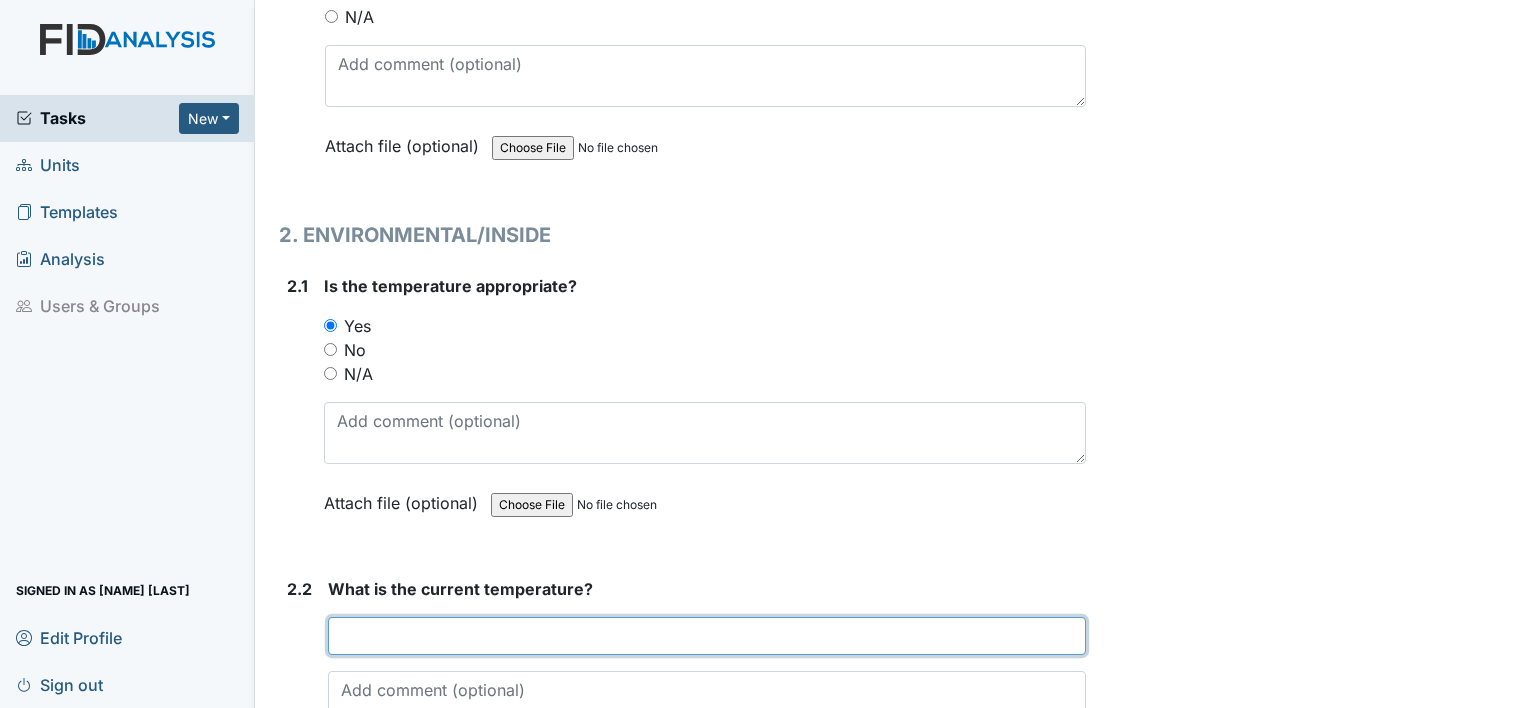click at bounding box center [707, 636] 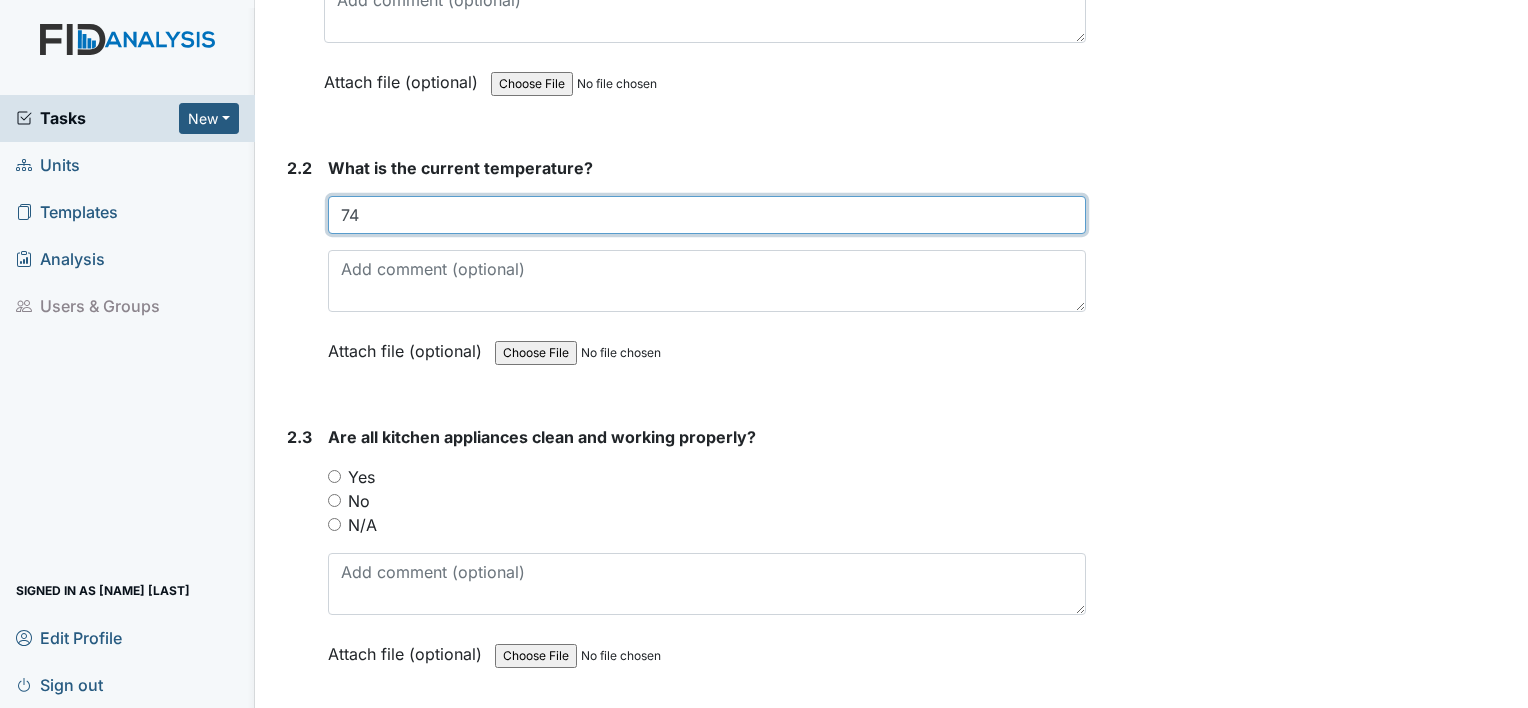 scroll, scrollTop: 2041, scrollLeft: 0, axis: vertical 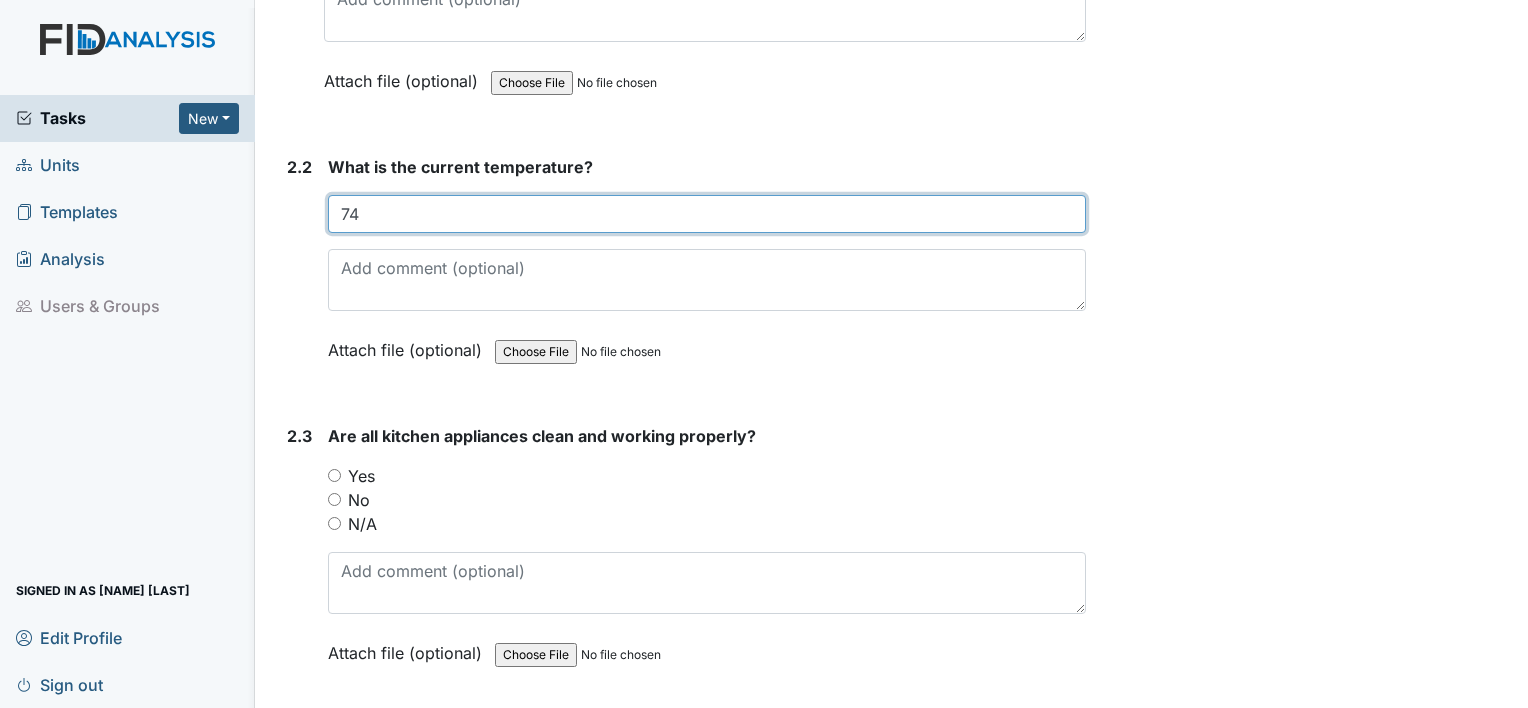 type on "74" 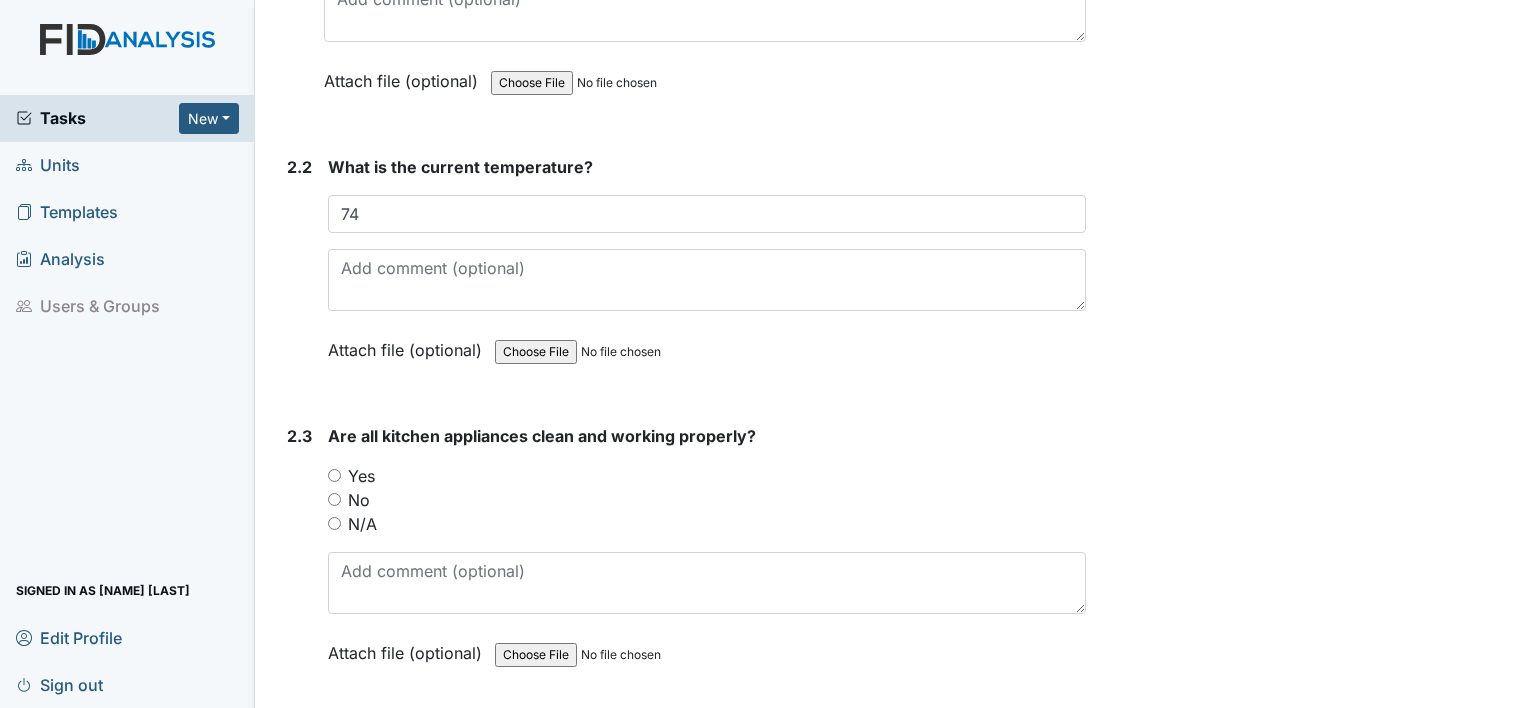 click on "Yes" at bounding box center (334, 475) 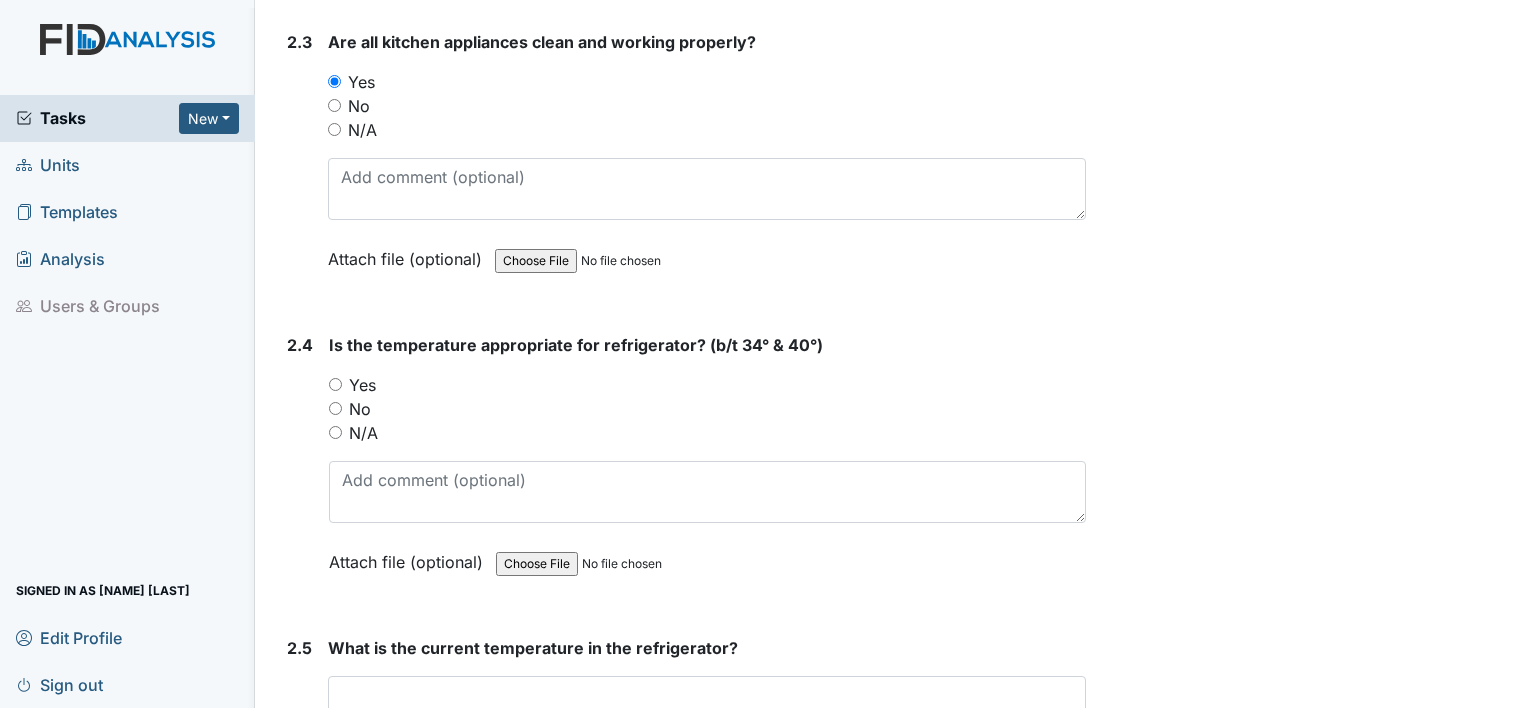 scroll, scrollTop: 2436, scrollLeft: 0, axis: vertical 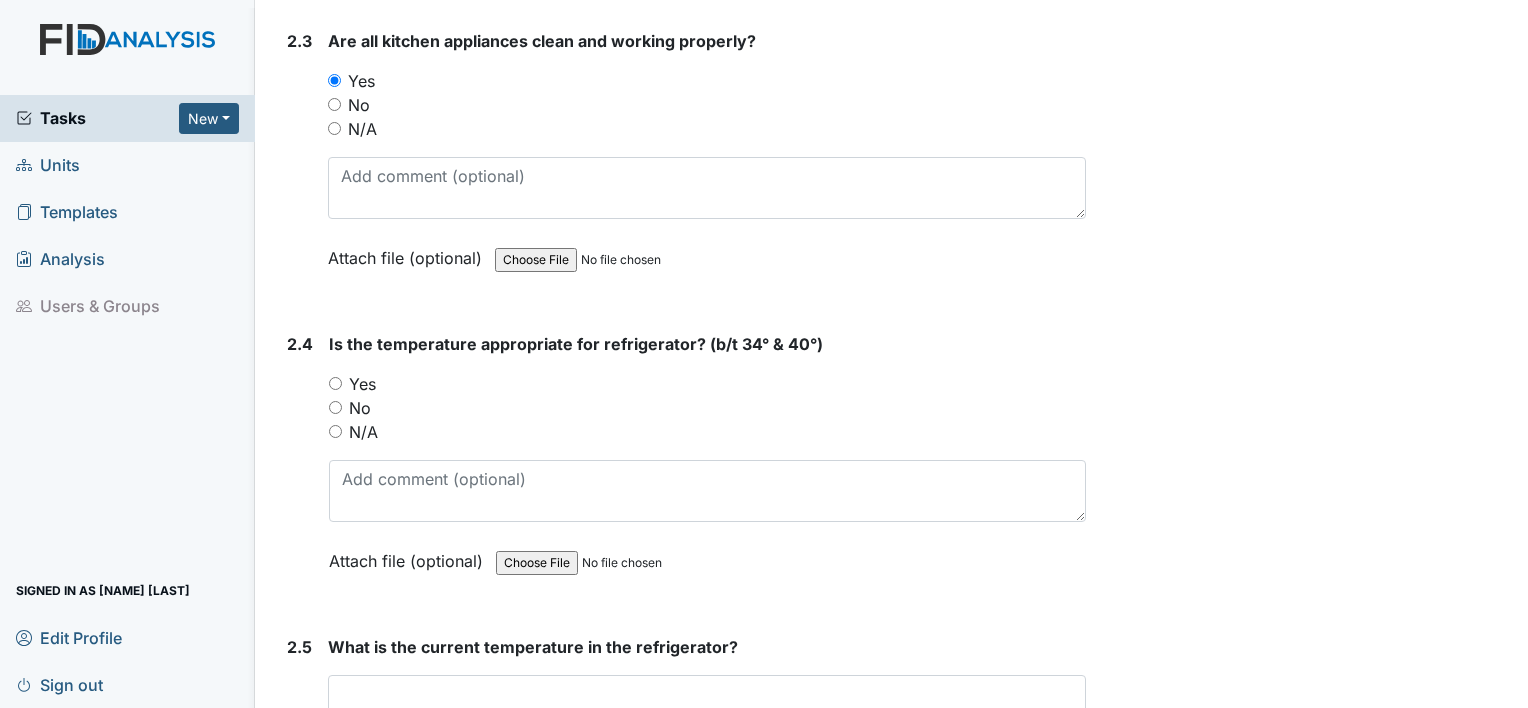 click on "Yes" at bounding box center (335, 383) 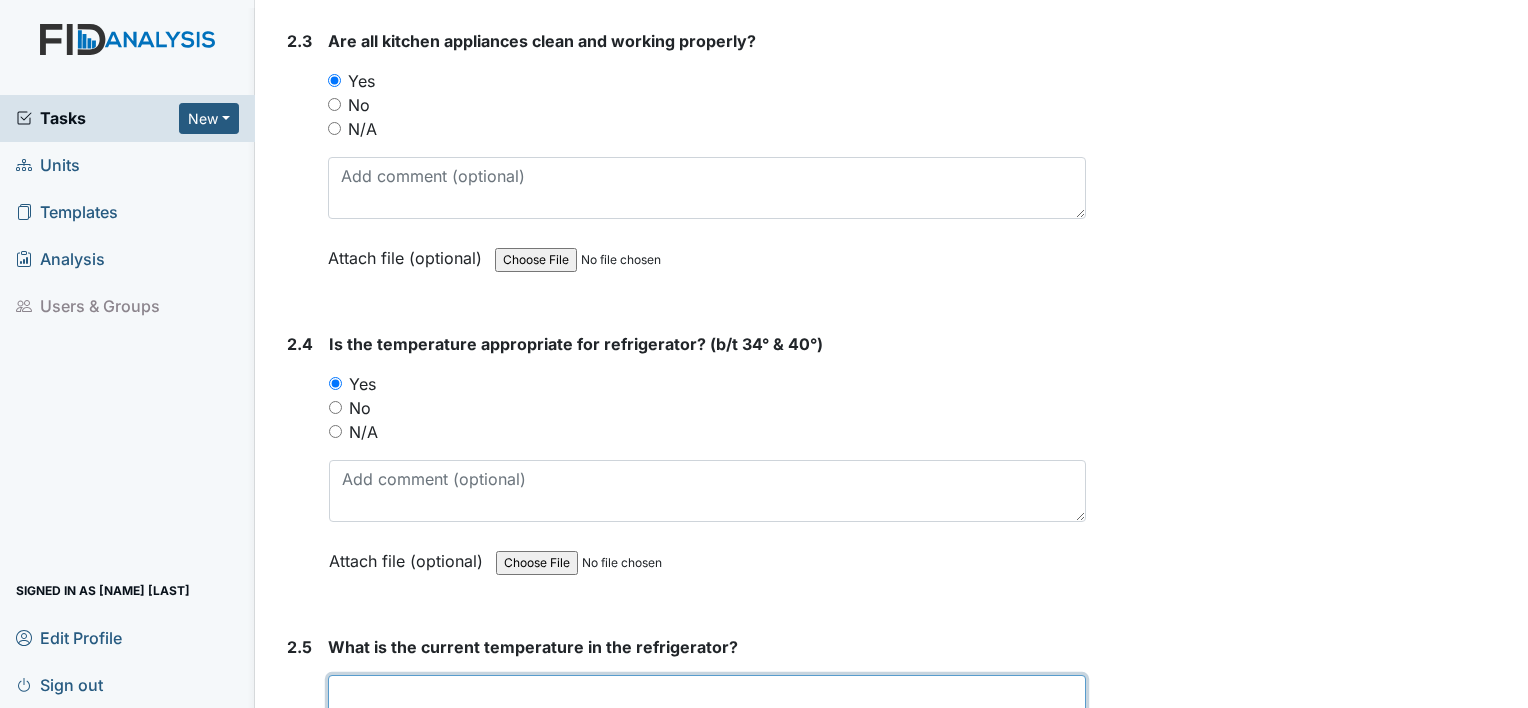 click at bounding box center [707, 694] 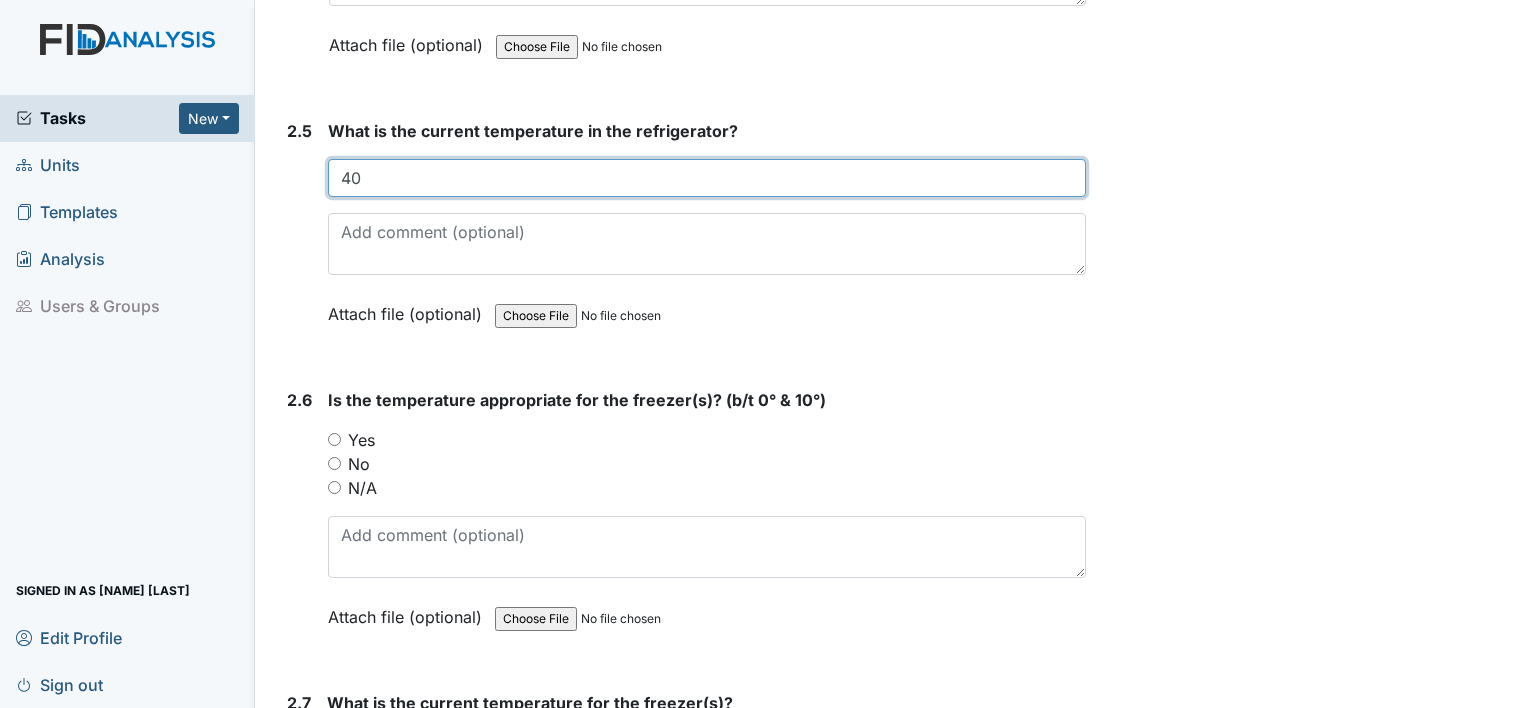 scroll, scrollTop: 2959, scrollLeft: 0, axis: vertical 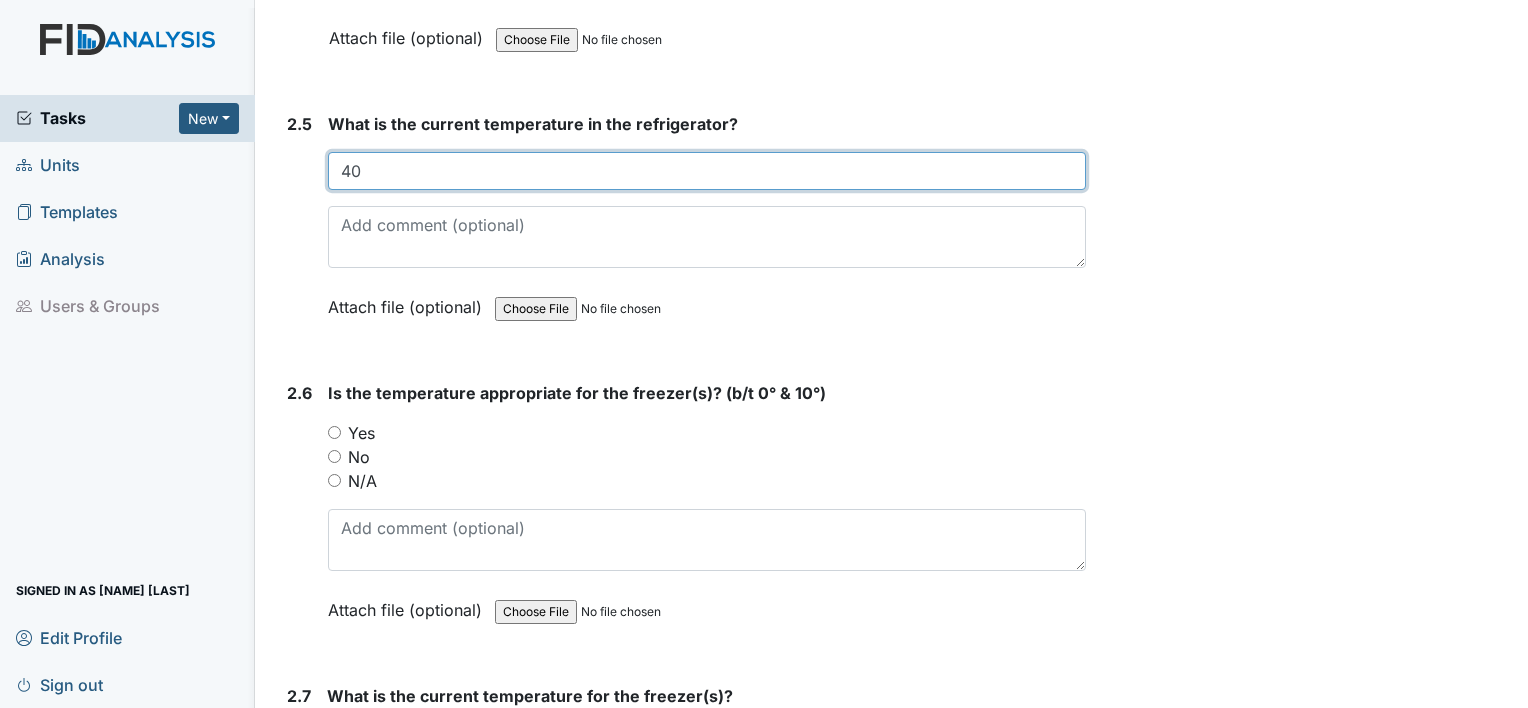 type on "40" 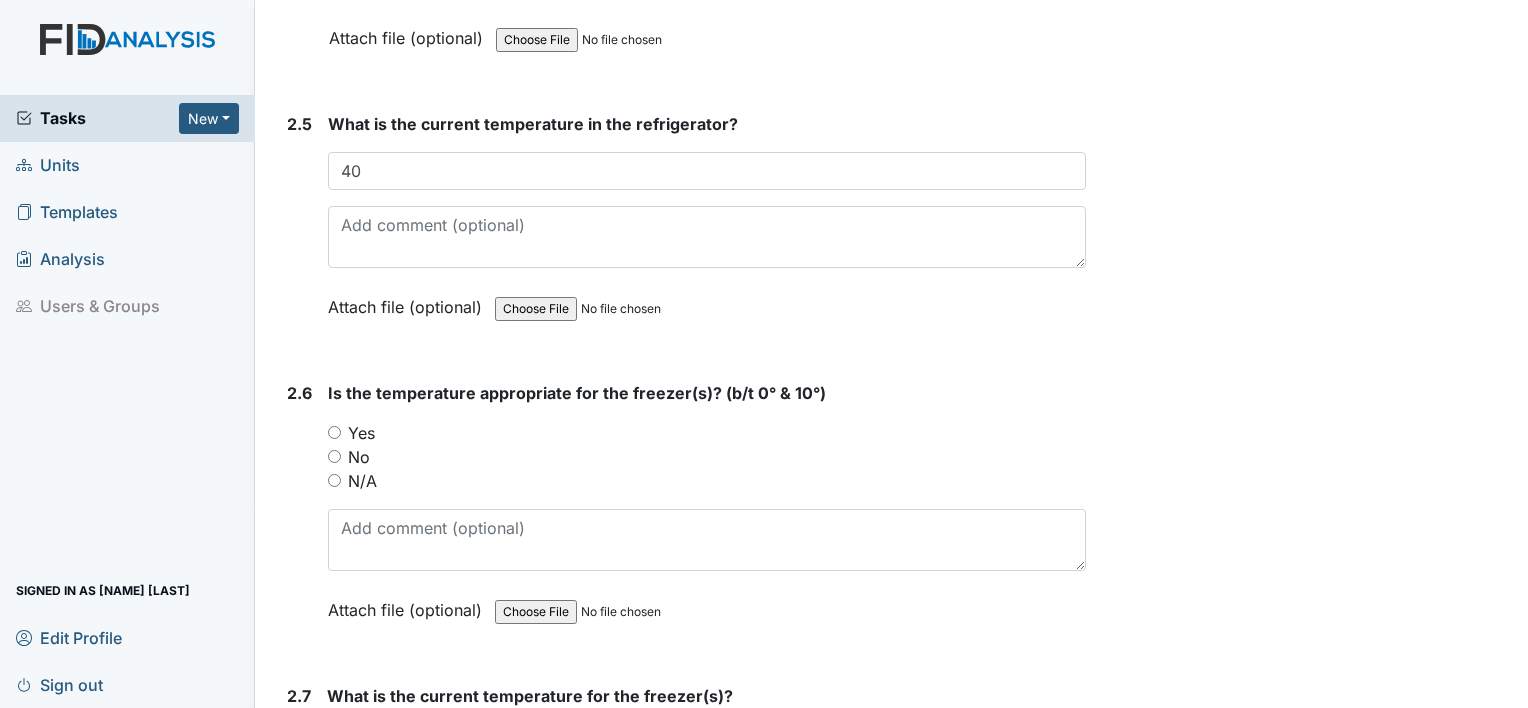 click on "Yes" at bounding box center (334, 432) 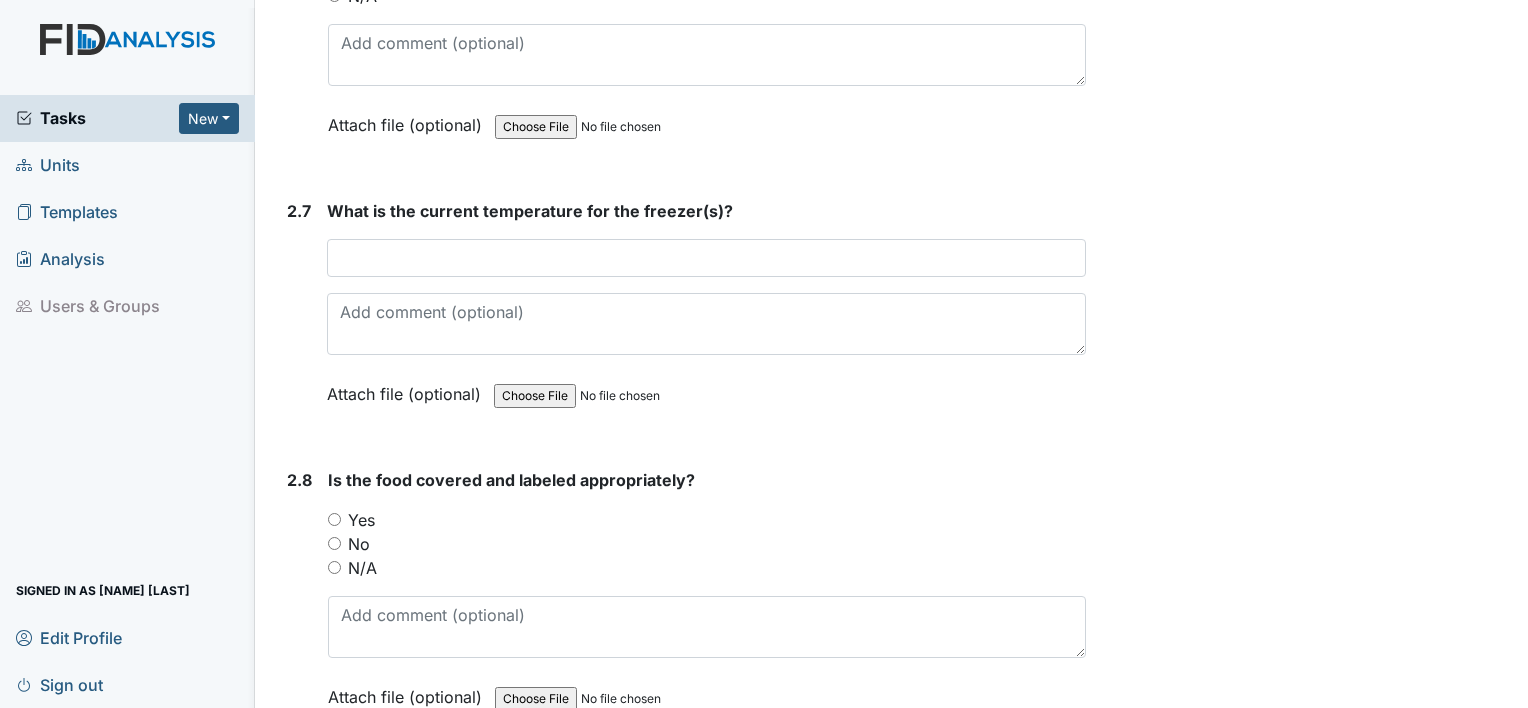 scroll, scrollTop: 3448, scrollLeft: 0, axis: vertical 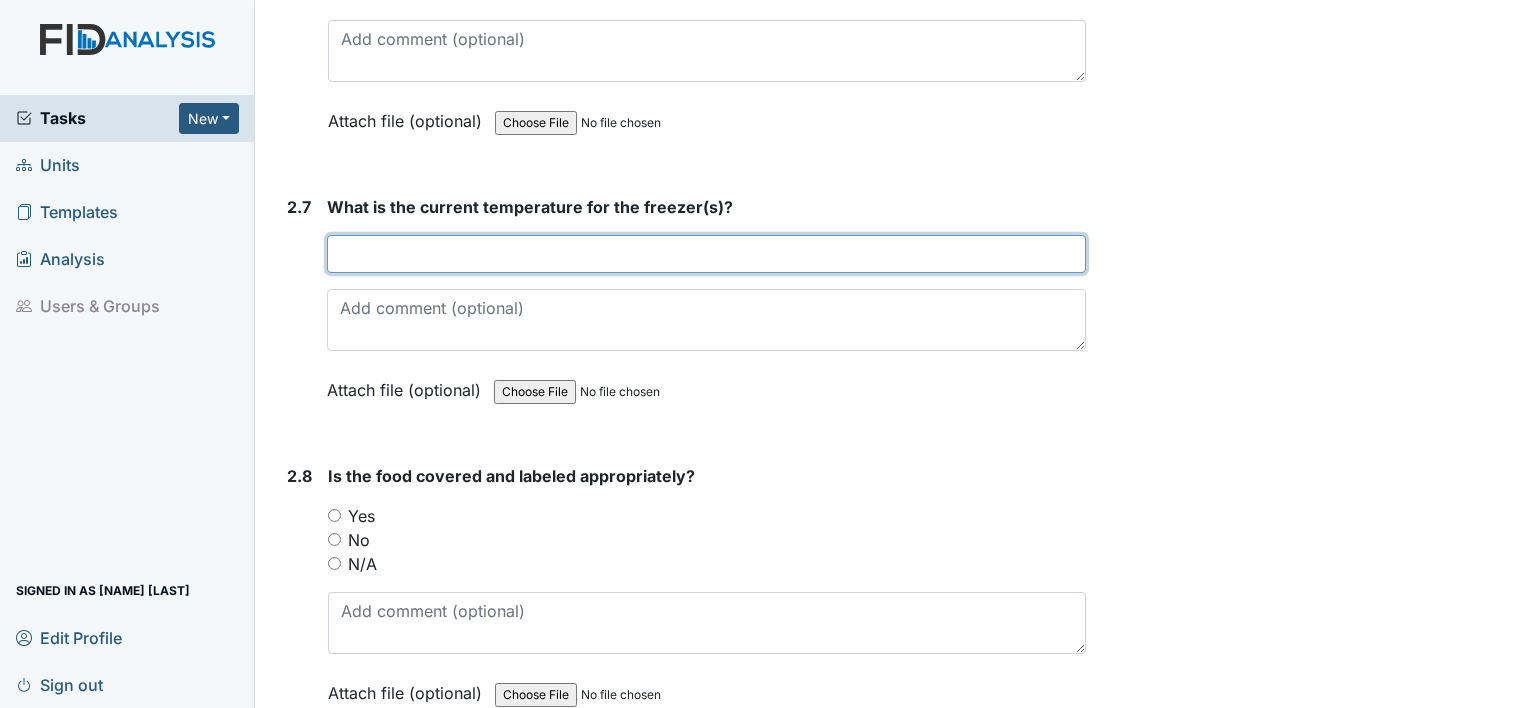 click at bounding box center (706, 254) 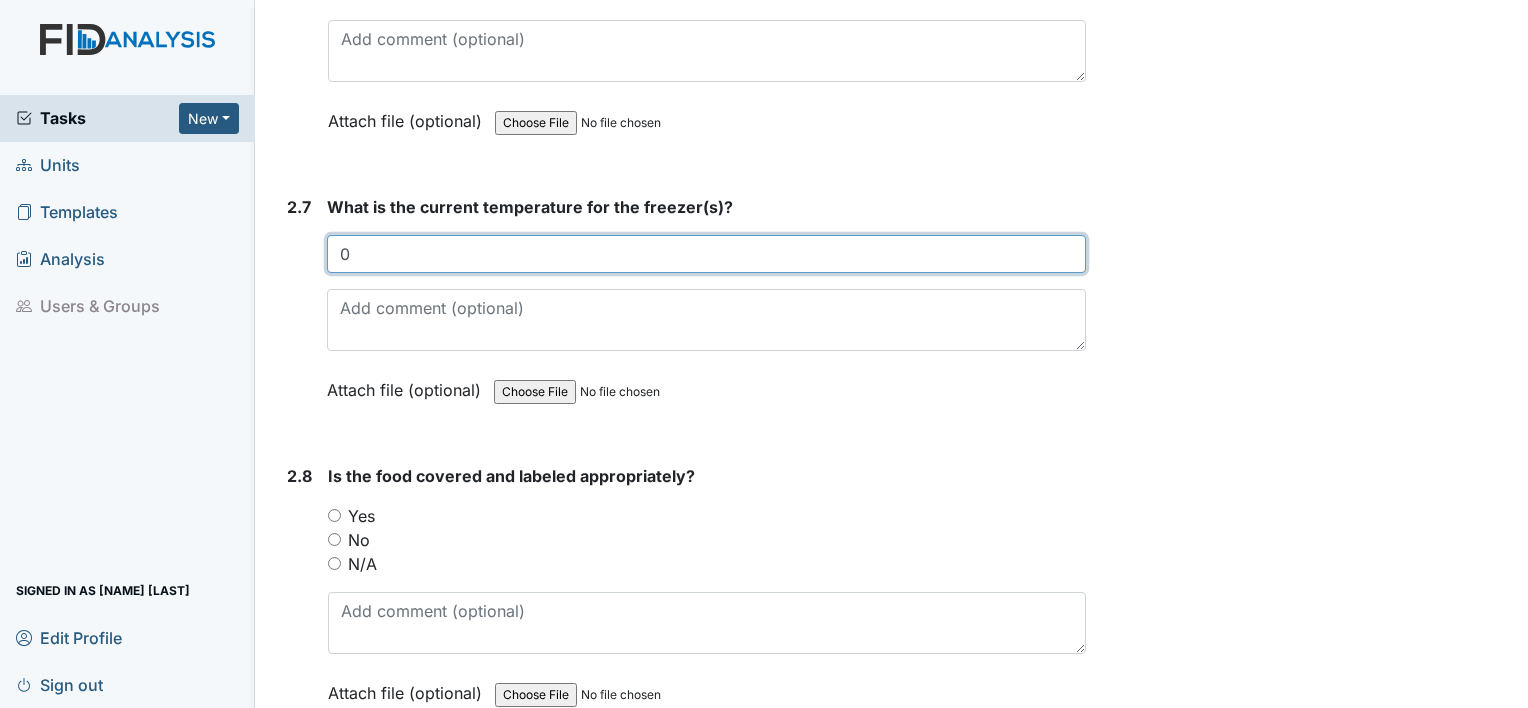 type on "0" 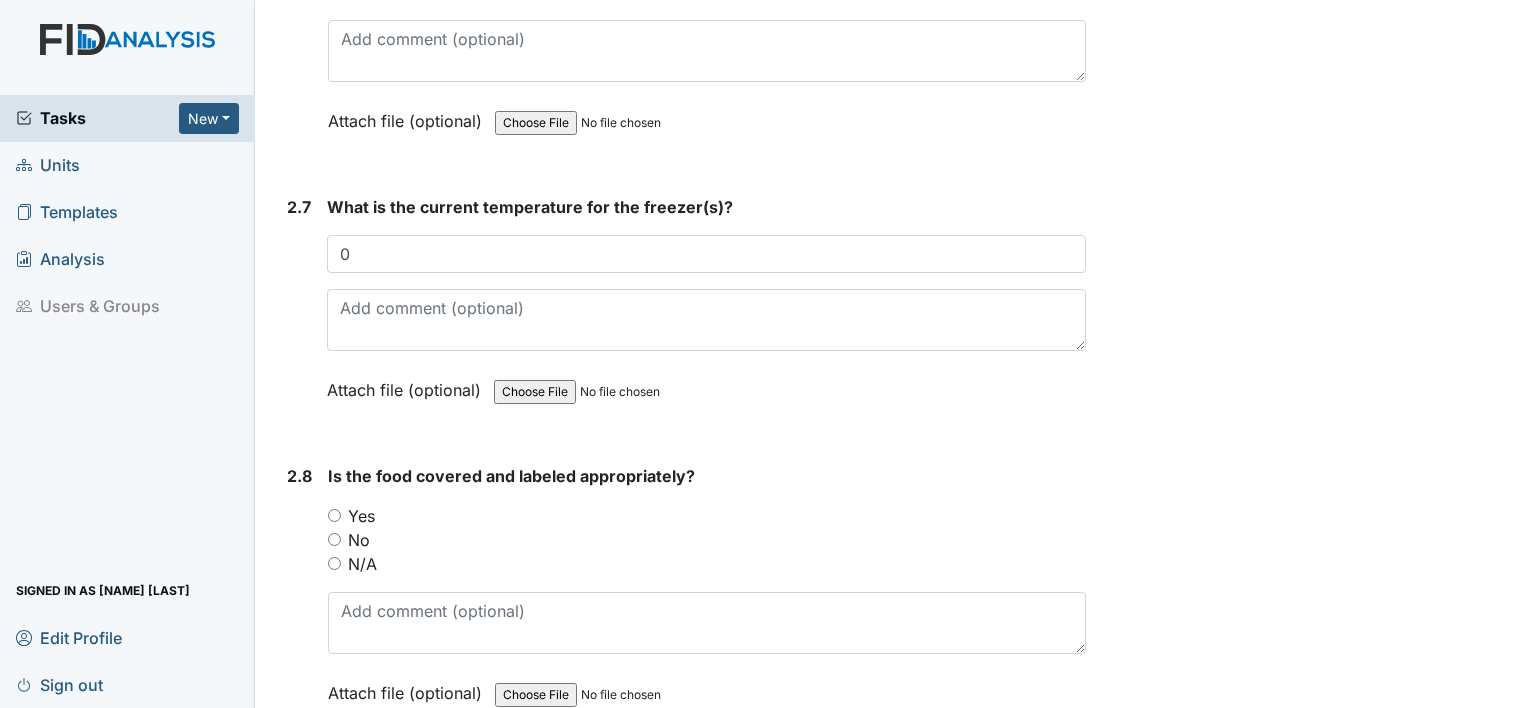 click on "N/A" at bounding box center [334, 563] 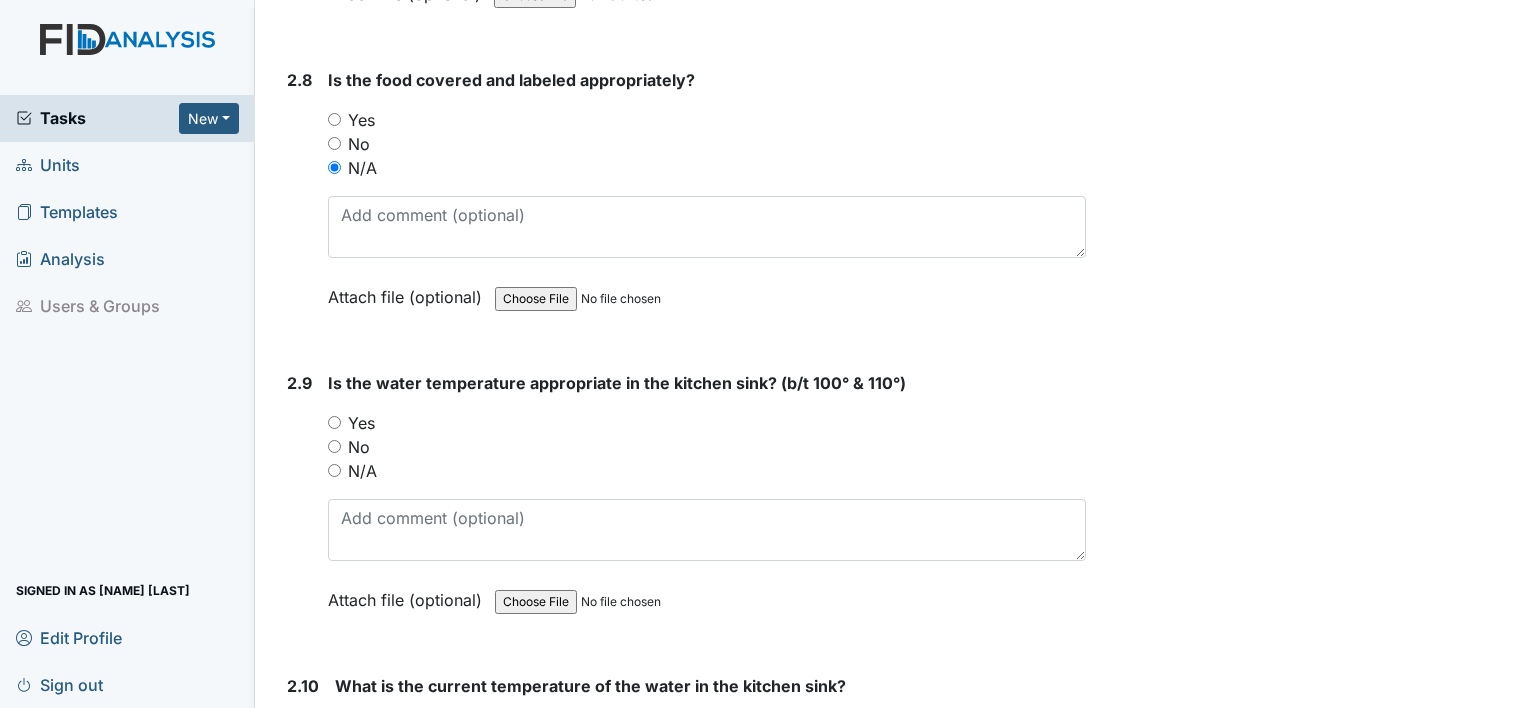 scroll, scrollTop: 3851, scrollLeft: 0, axis: vertical 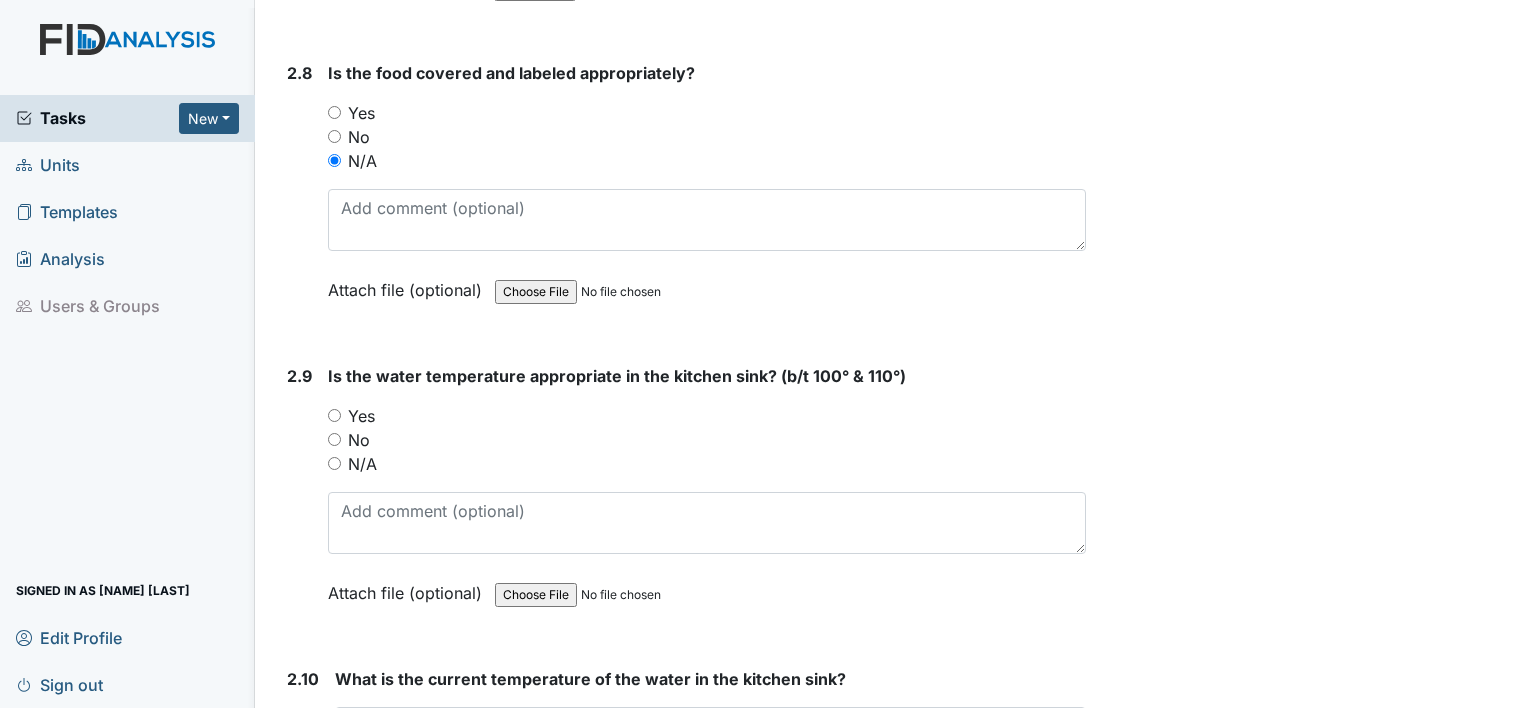 click on "Yes" at bounding box center (334, 415) 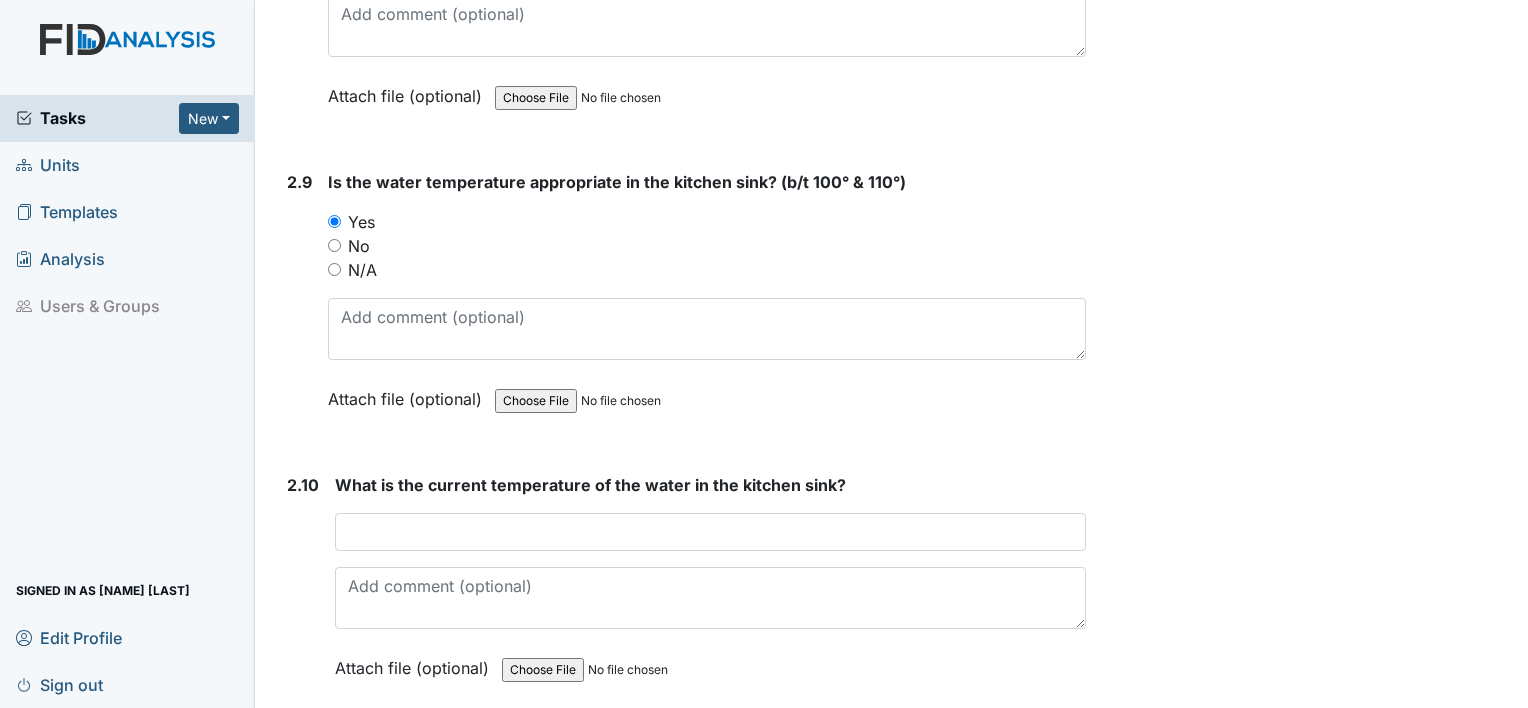 scroll, scrollTop: 4055, scrollLeft: 0, axis: vertical 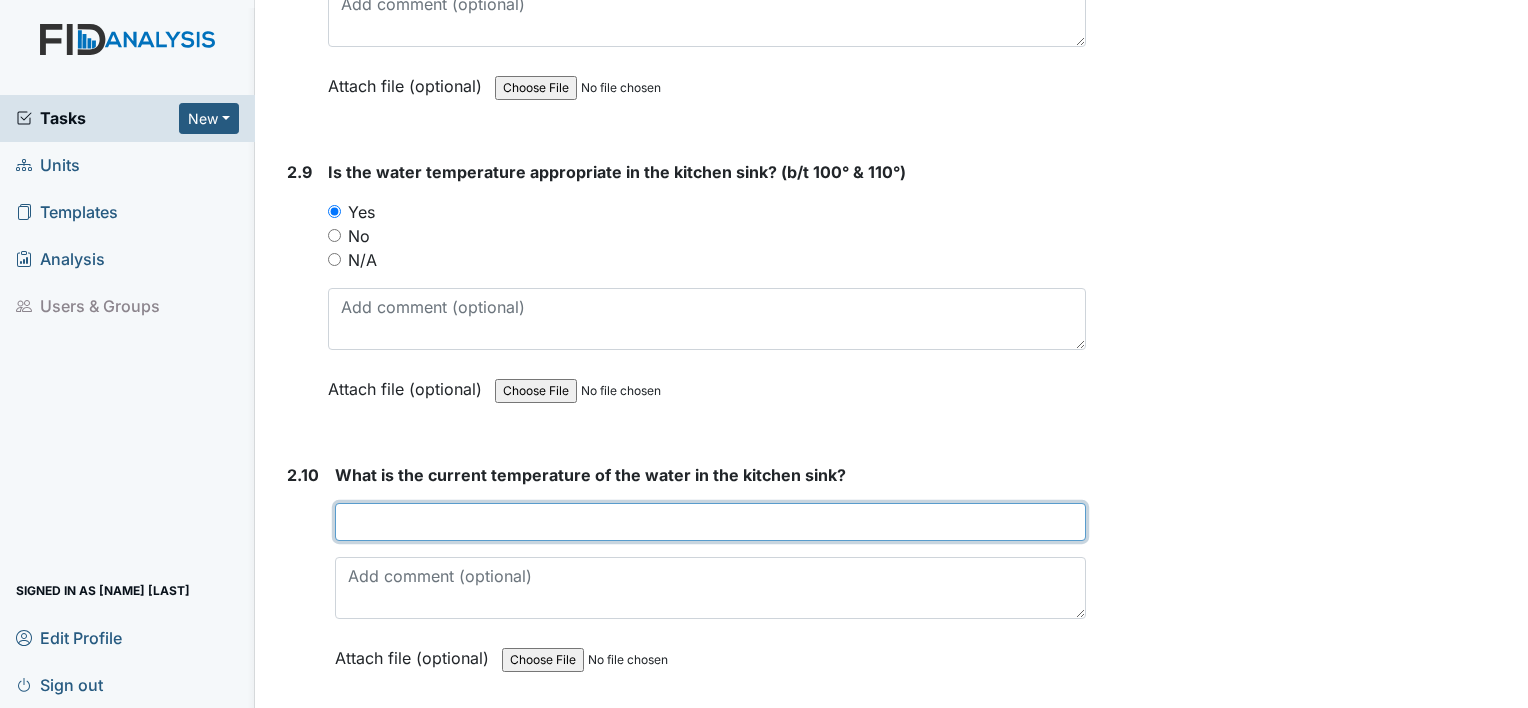 click at bounding box center [710, 522] 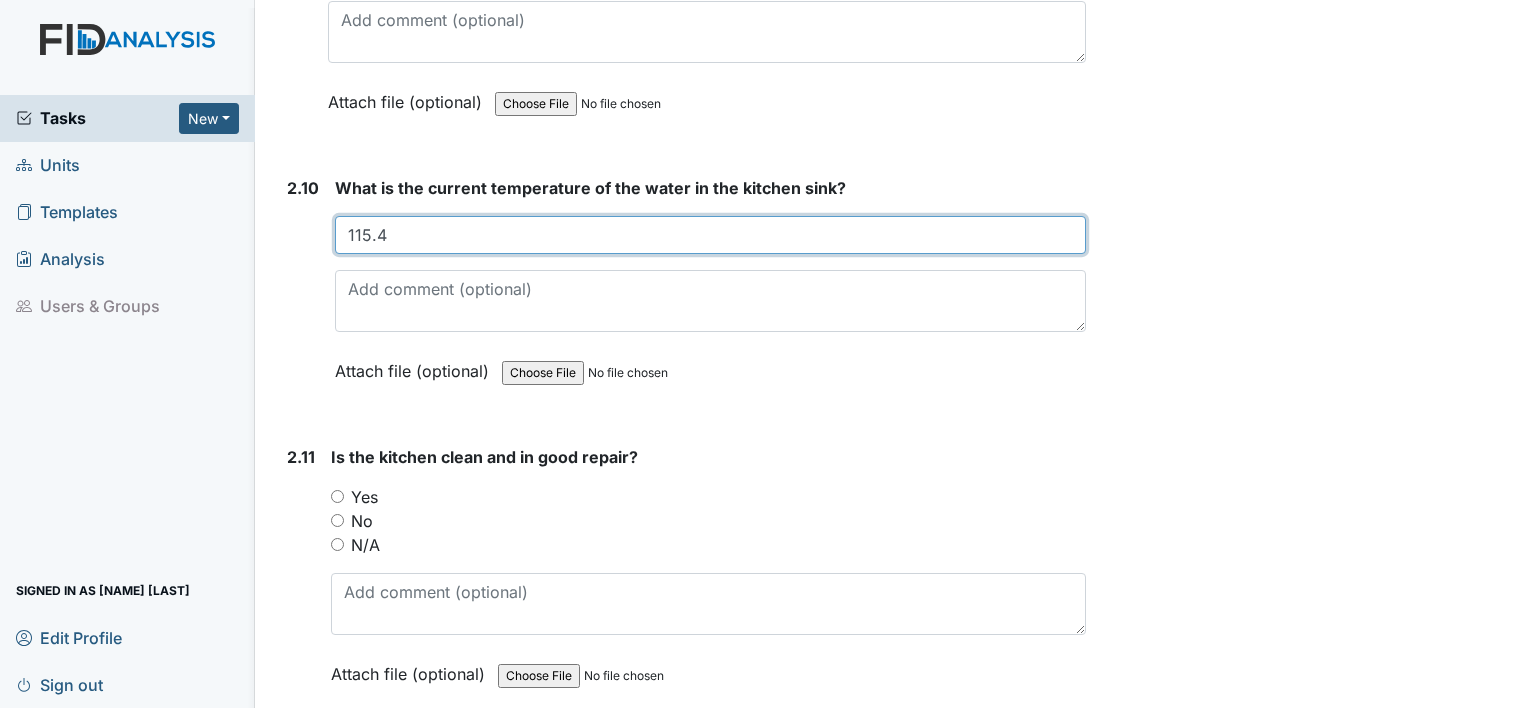 scroll, scrollTop: 4346, scrollLeft: 0, axis: vertical 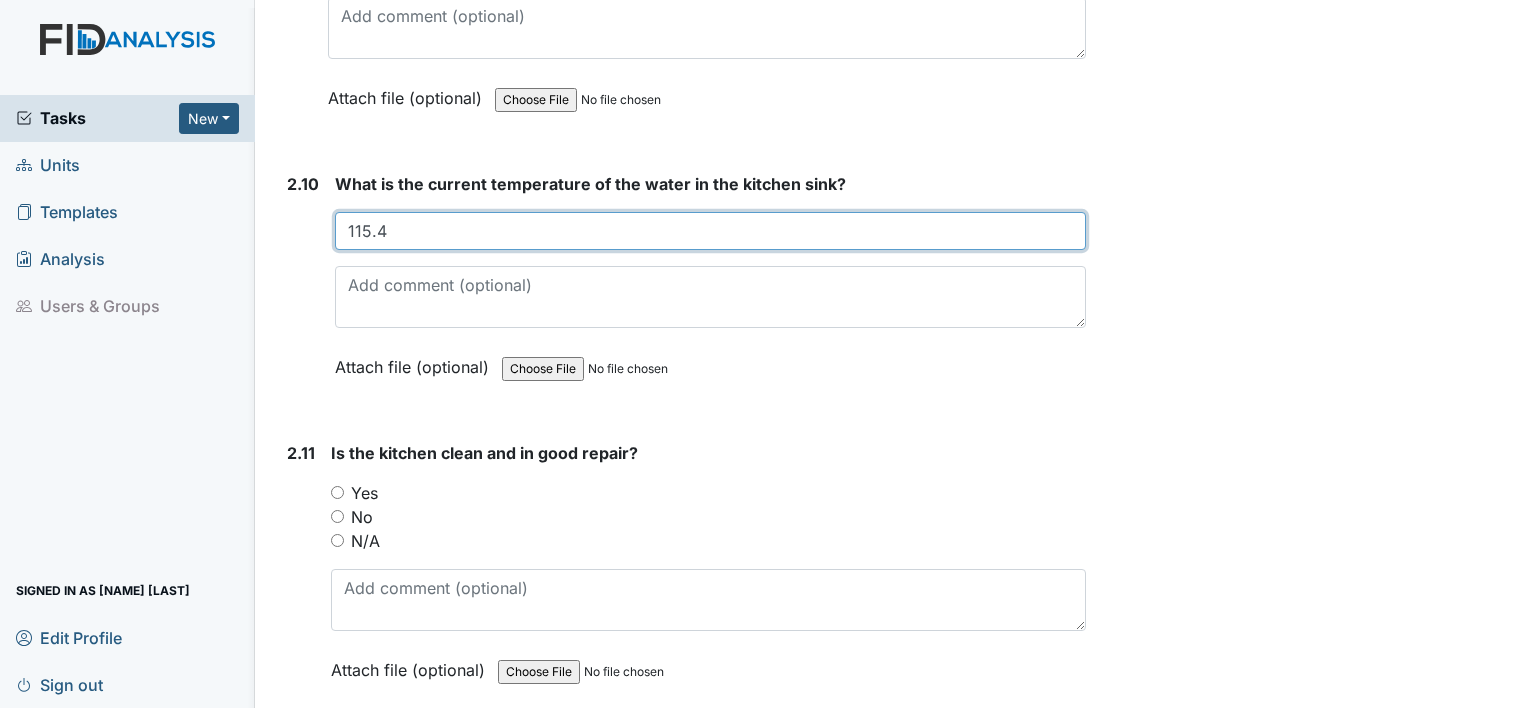 type on "115.4" 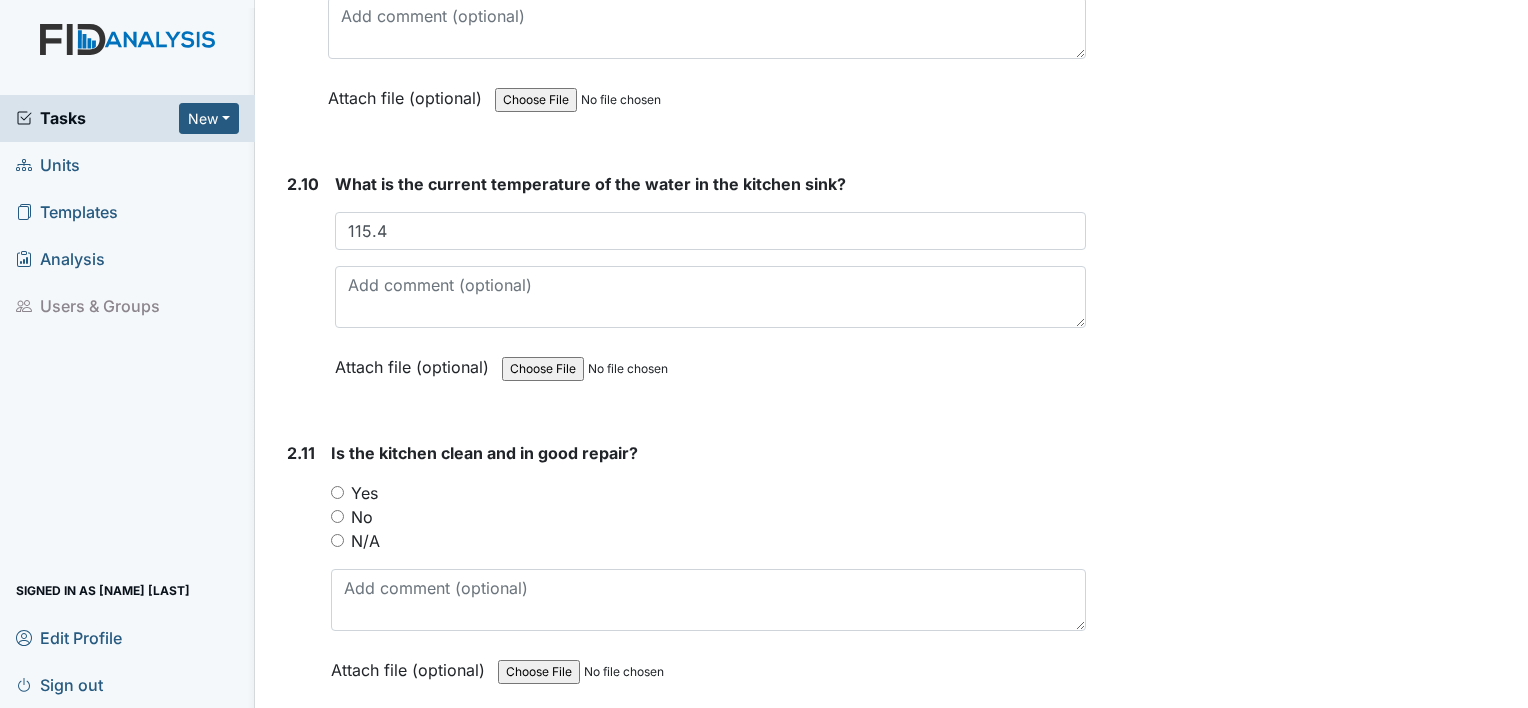click on "N/A" at bounding box center [337, 540] 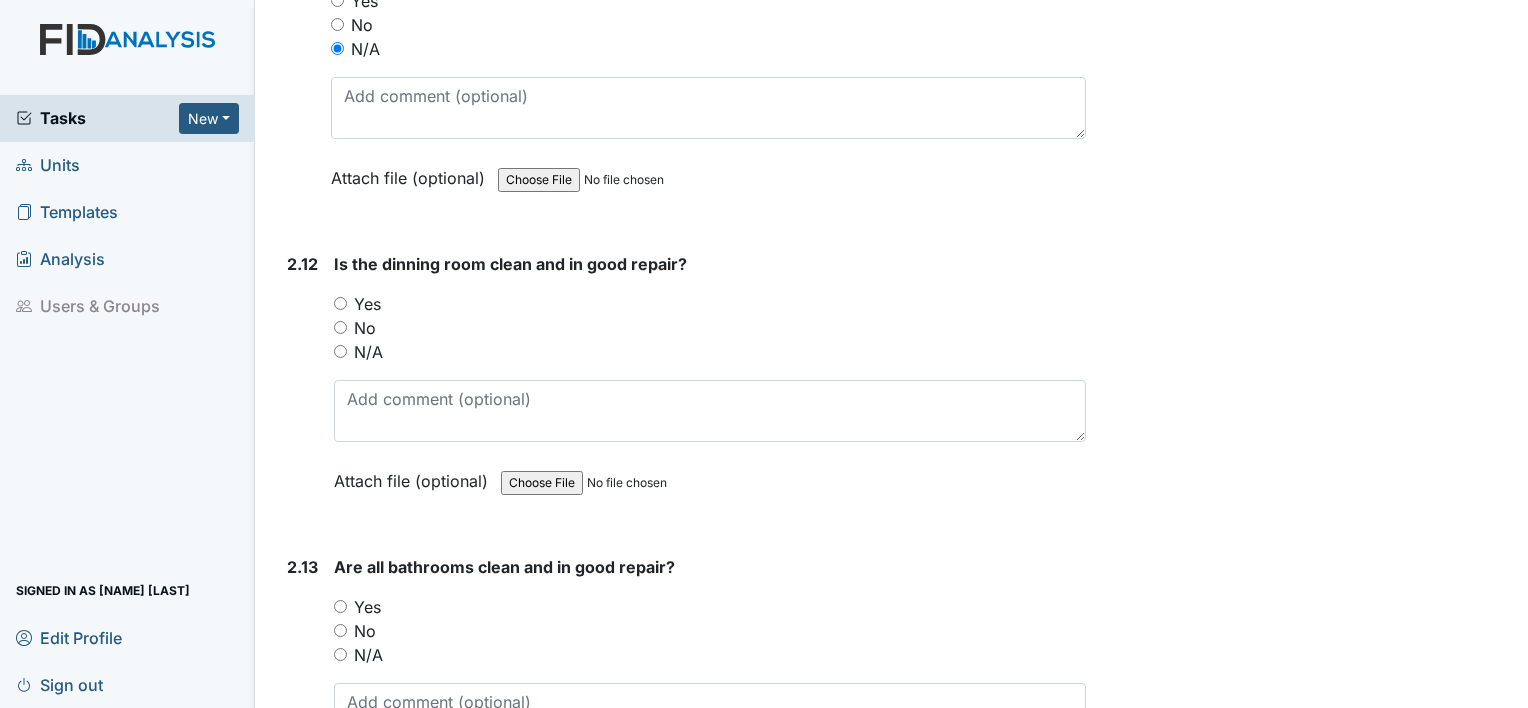 scroll, scrollTop: 4863, scrollLeft: 0, axis: vertical 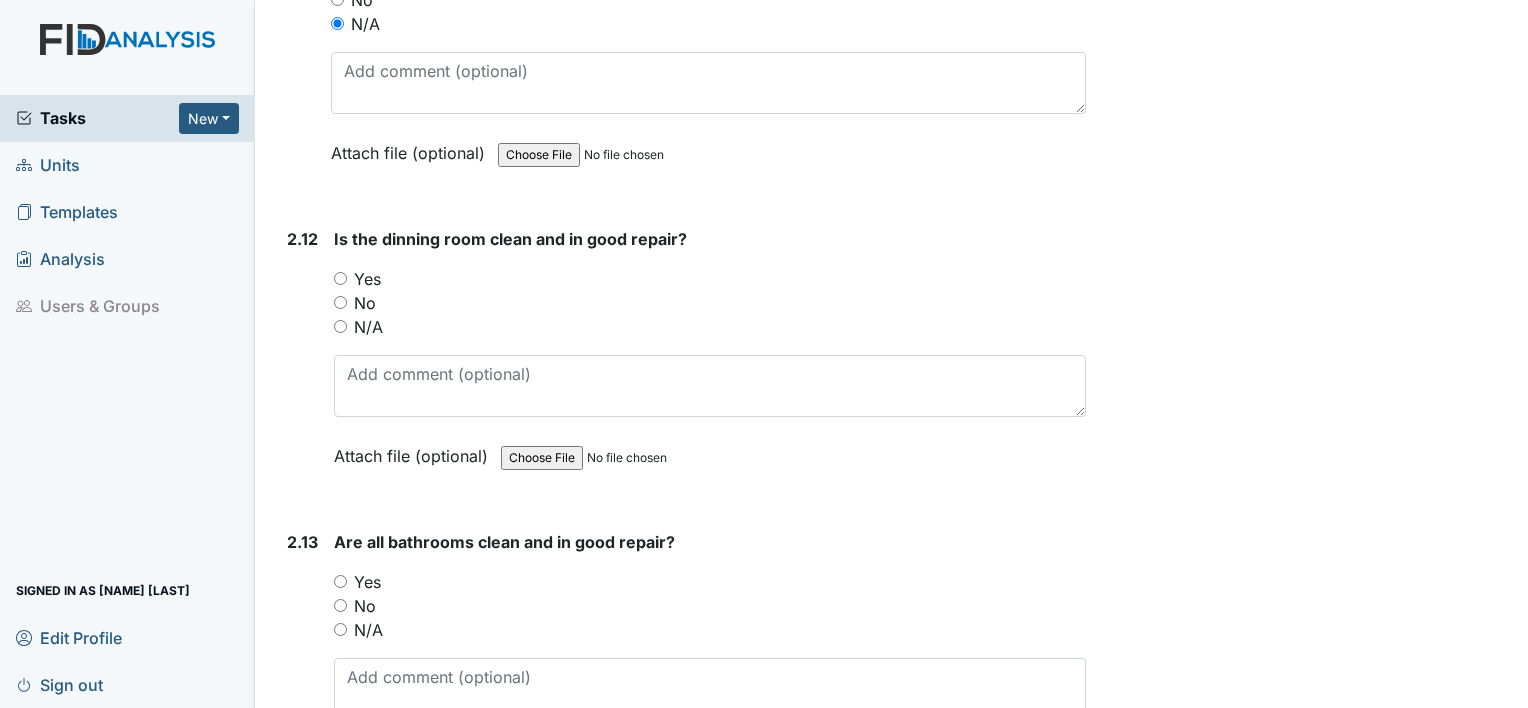 click on "Yes" at bounding box center (340, 278) 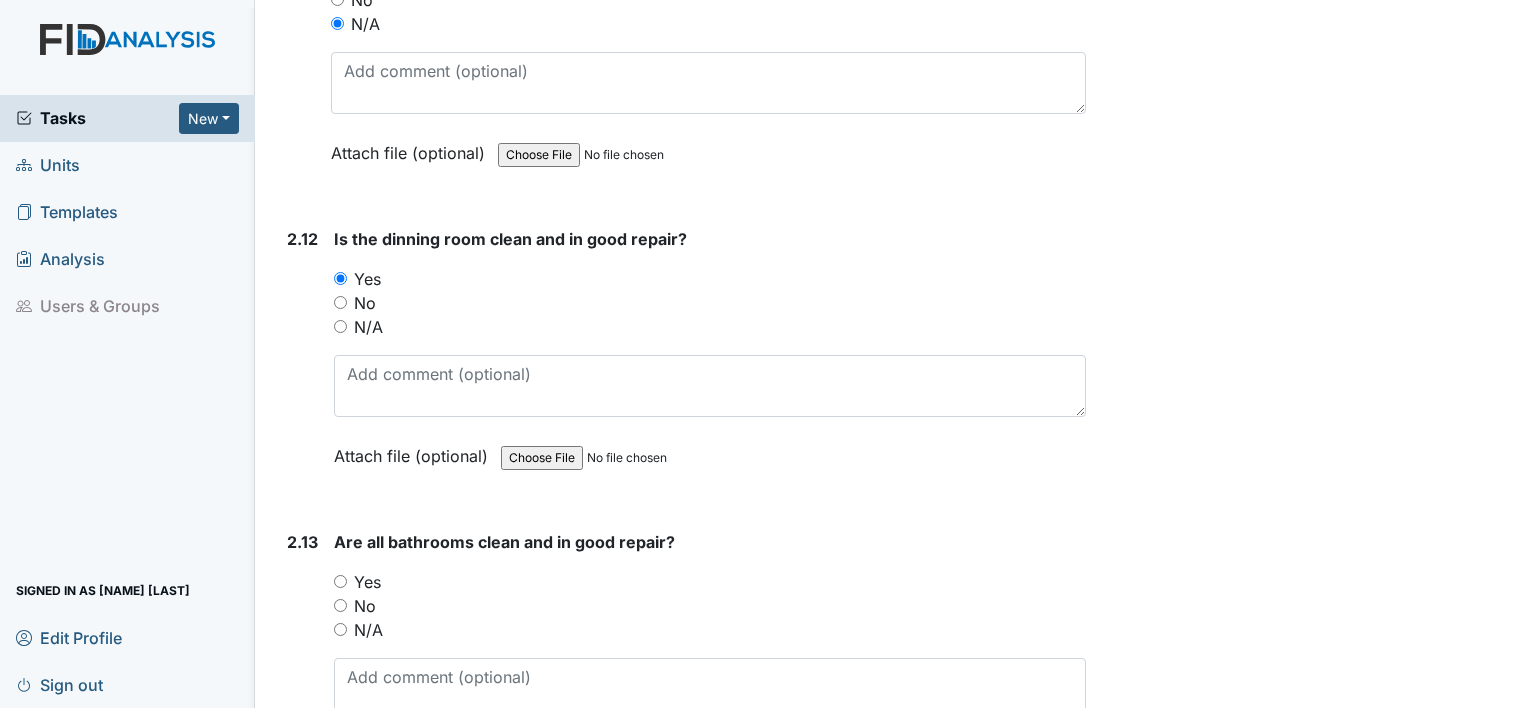 click on "Yes" at bounding box center (340, 581) 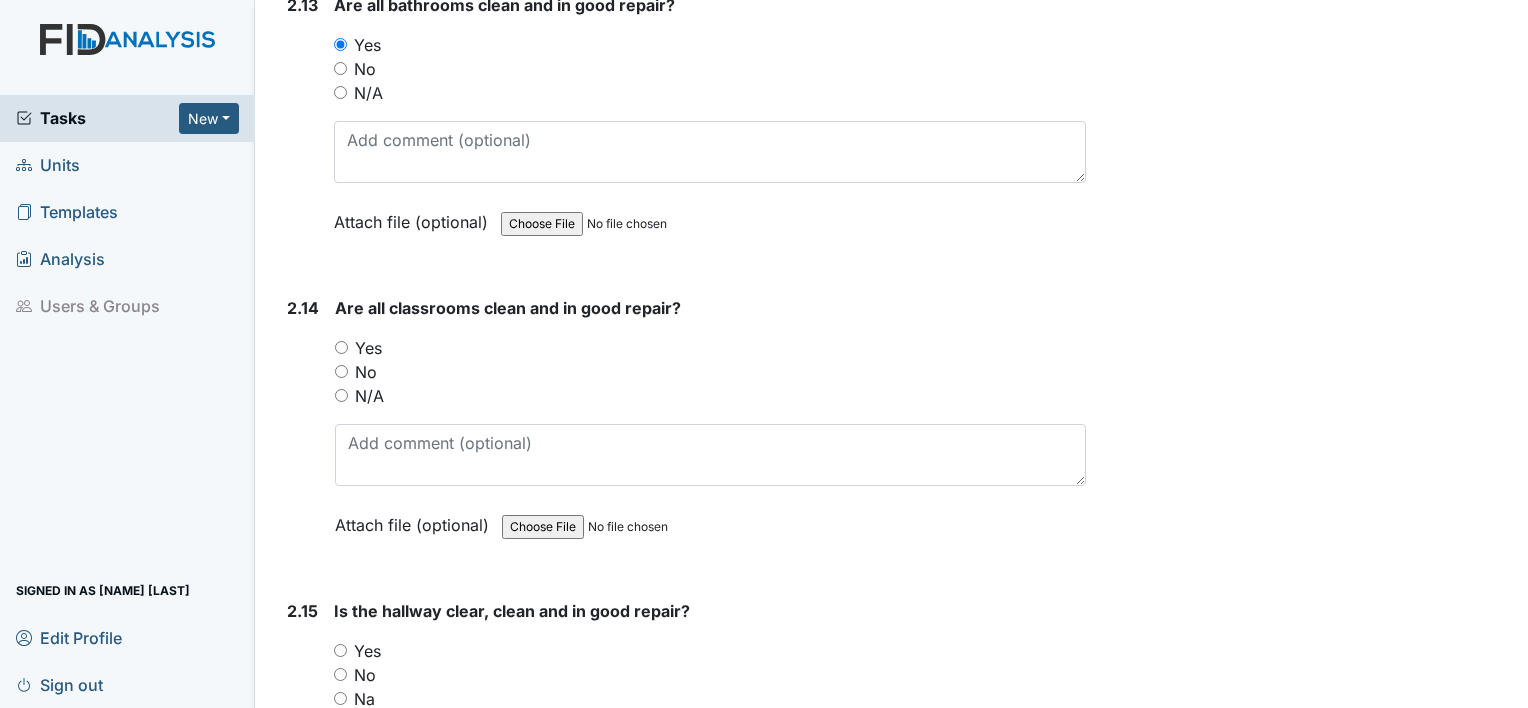 scroll, scrollTop: 5407, scrollLeft: 0, axis: vertical 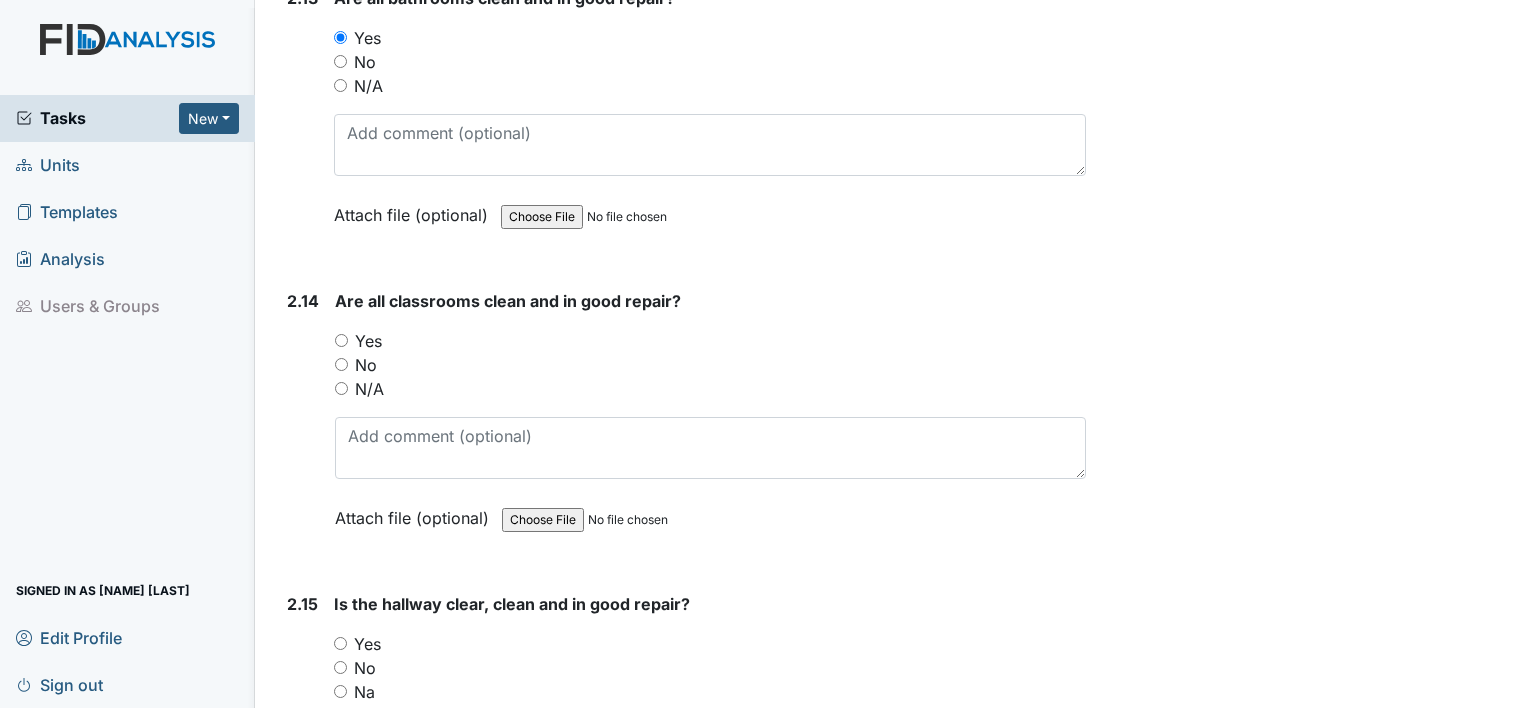 click on "Yes" at bounding box center (341, 340) 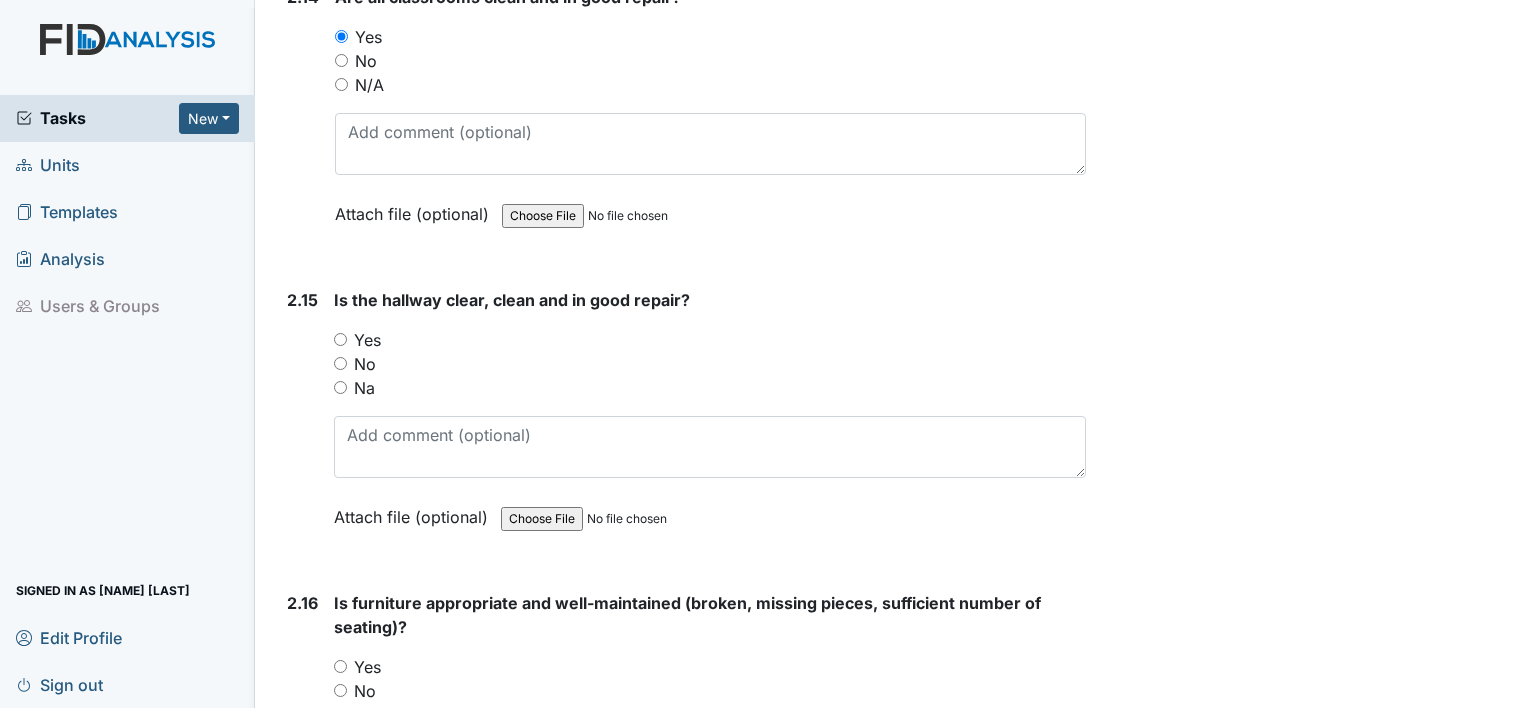 scroll, scrollTop: 5712, scrollLeft: 0, axis: vertical 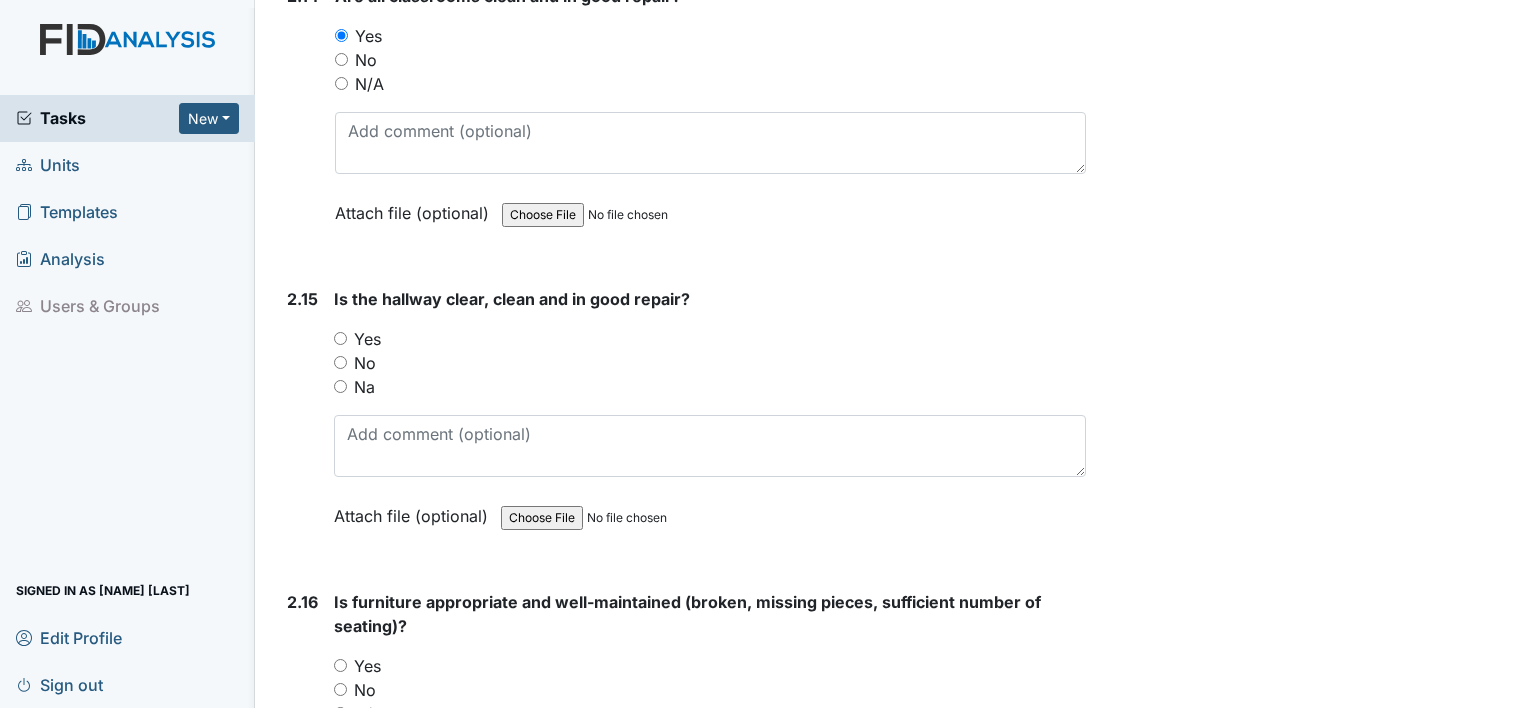 click on "Yes" at bounding box center [340, 338] 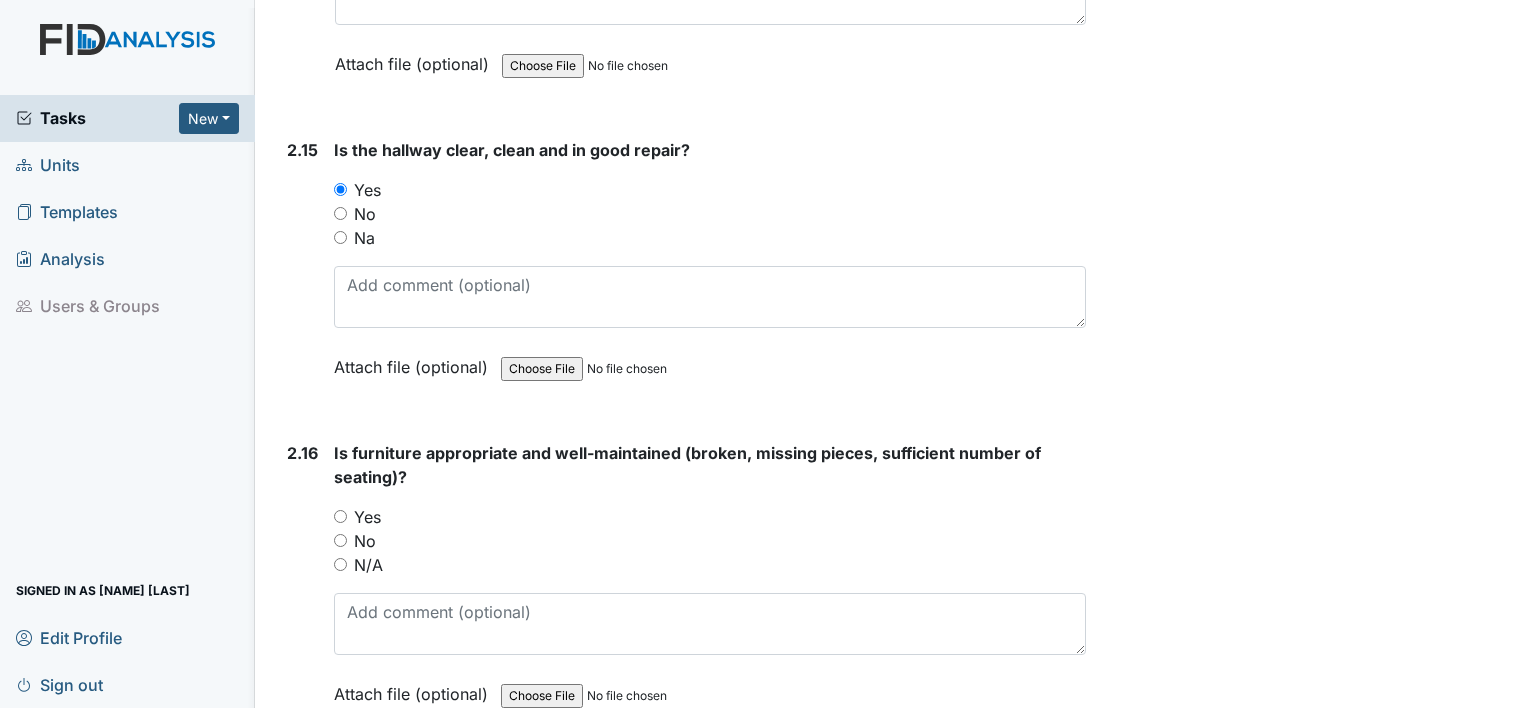 scroll, scrollTop: 5870, scrollLeft: 0, axis: vertical 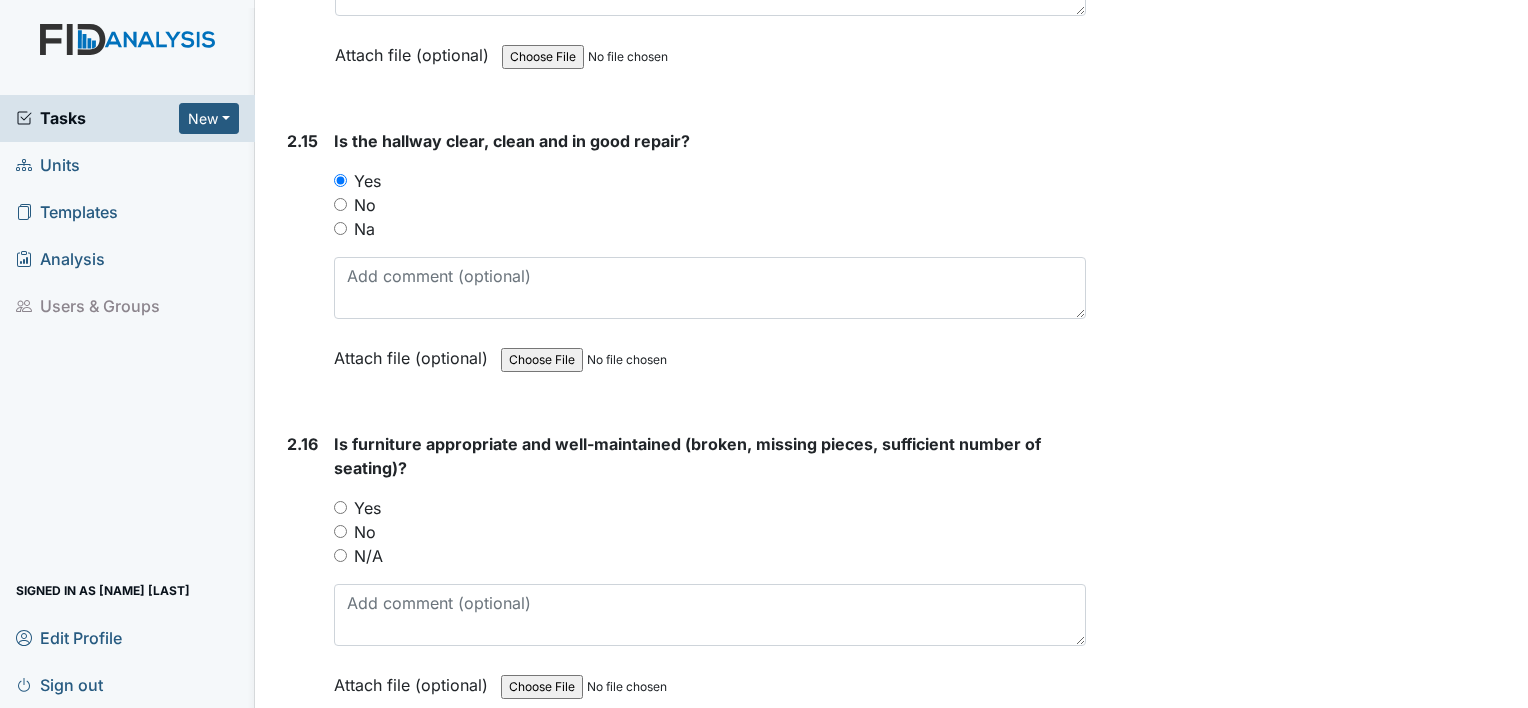 click on "Yes" at bounding box center (340, 507) 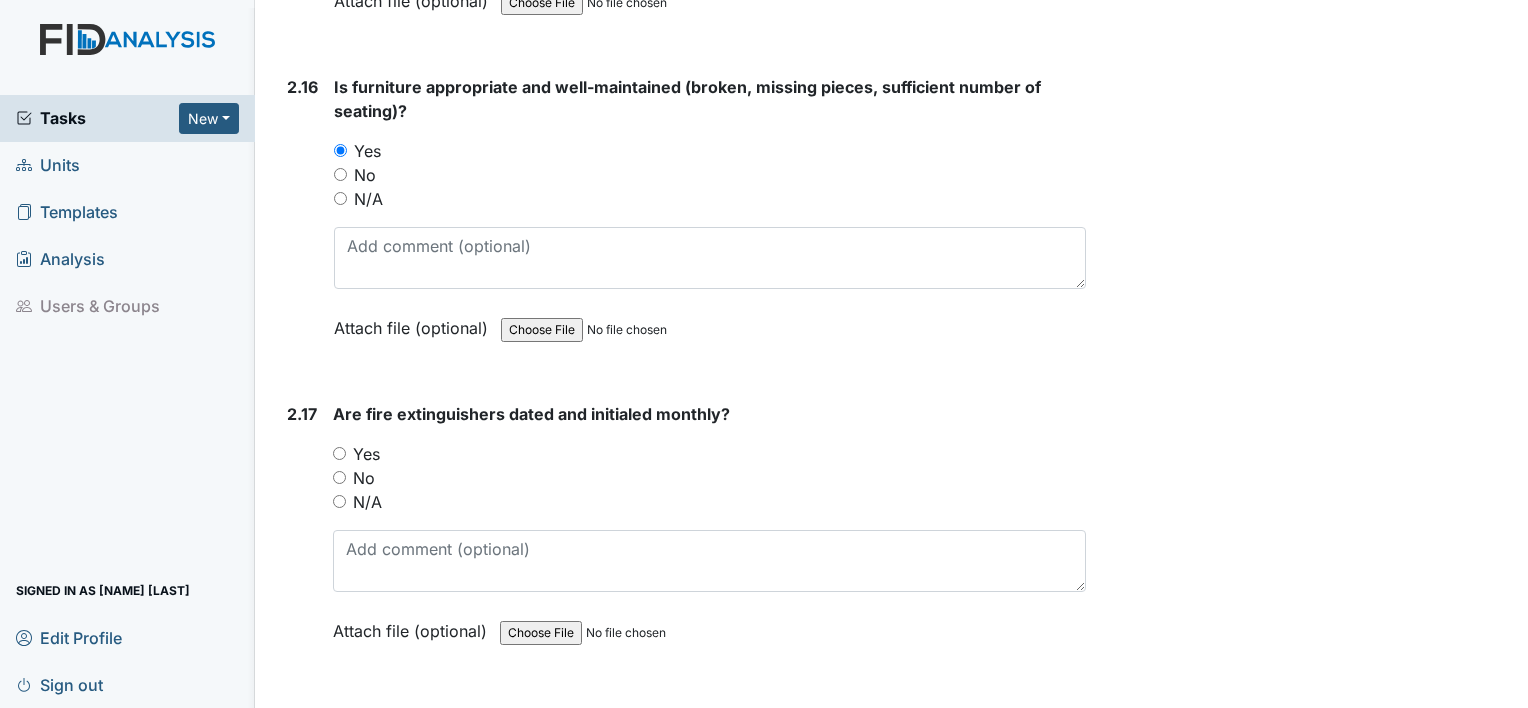 scroll, scrollTop: 6231, scrollLeft: 0, axis: vertical 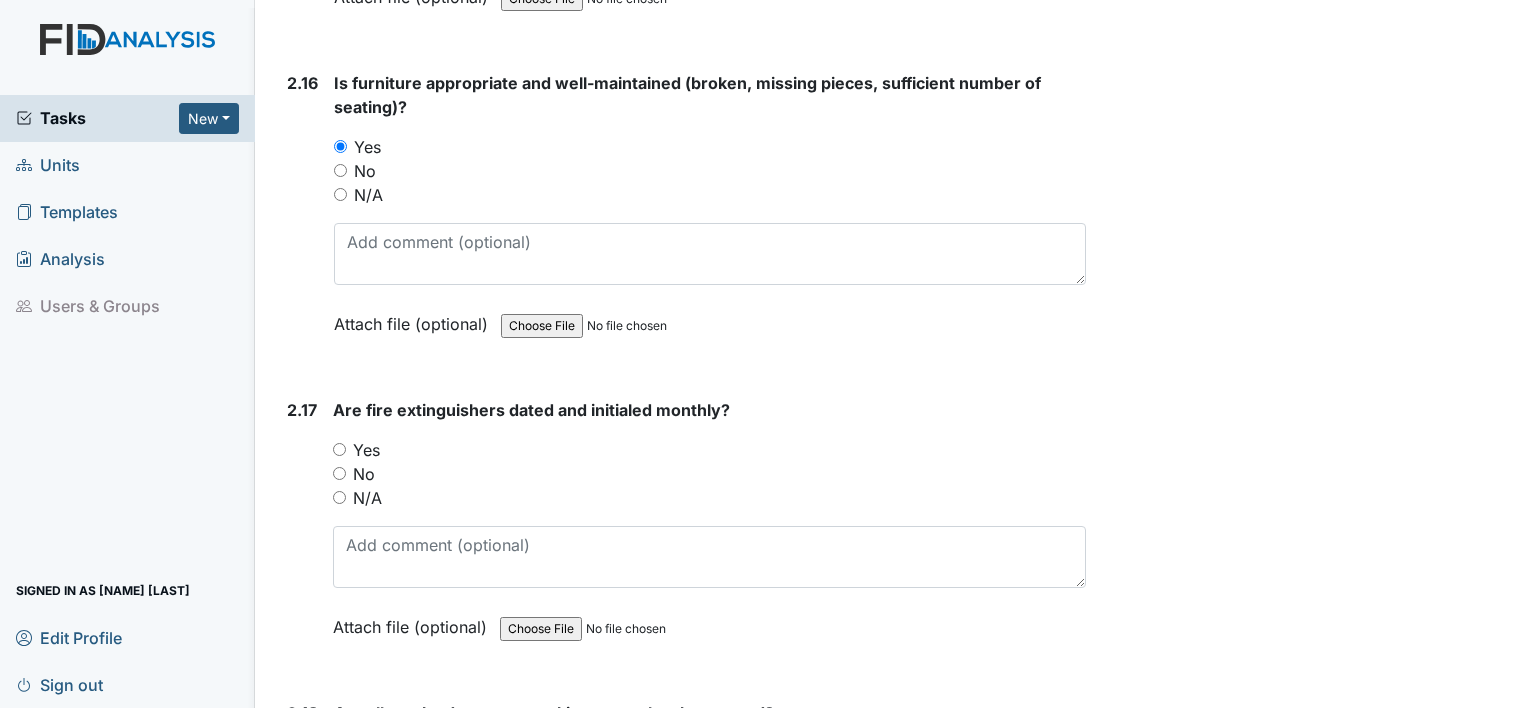 click on "Yes" at bounding box center (339, 449) 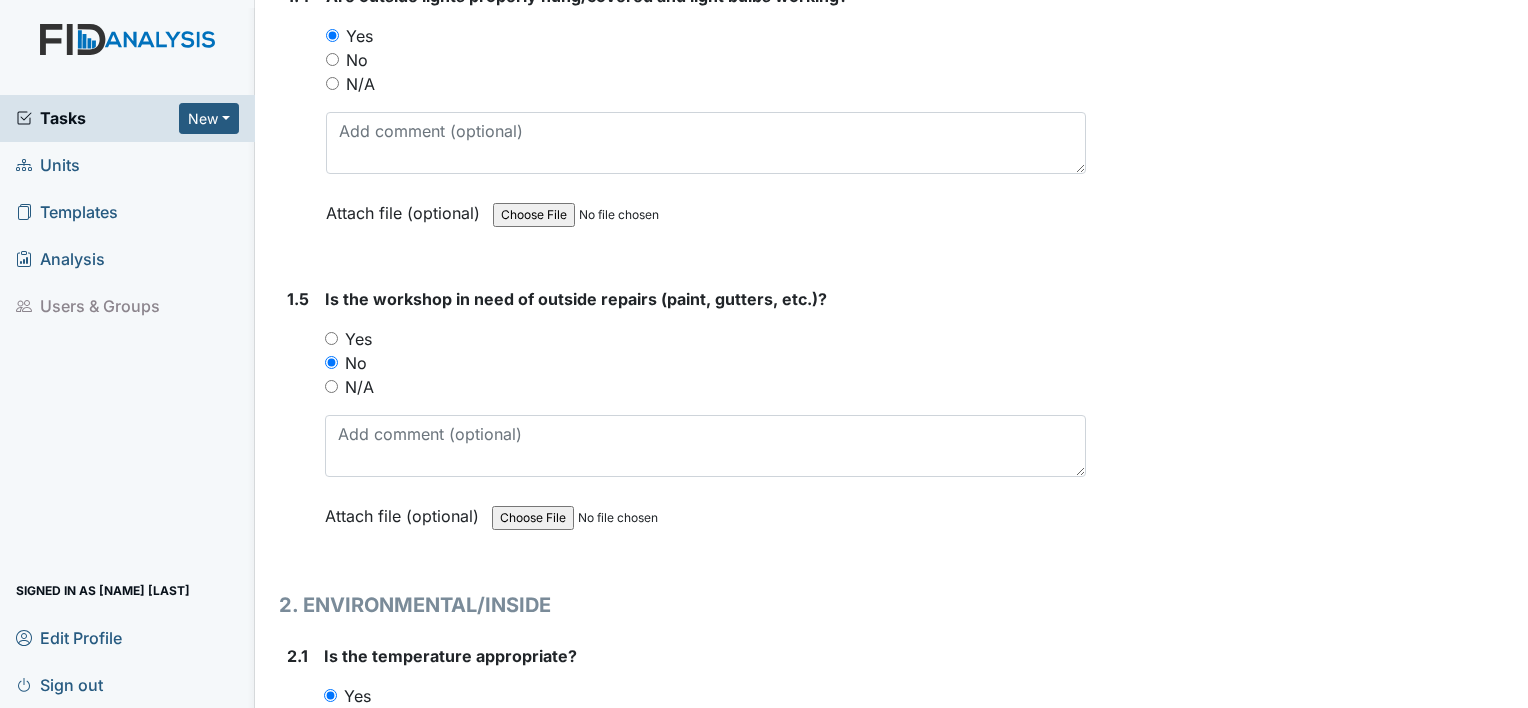 scroll, scrollTop: 0, scrollLeft: 0, axis: both 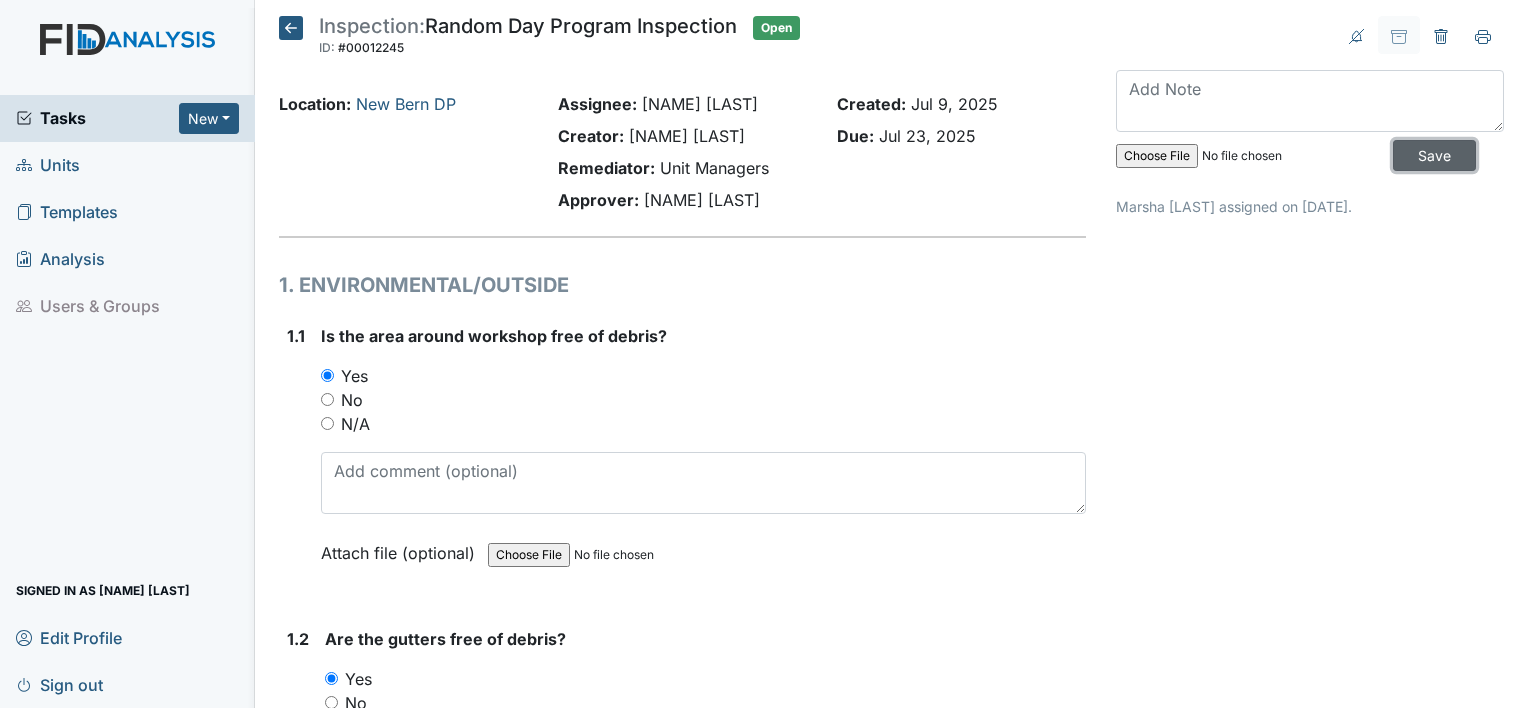 click on "Save" at bounding box center (1434, 155) 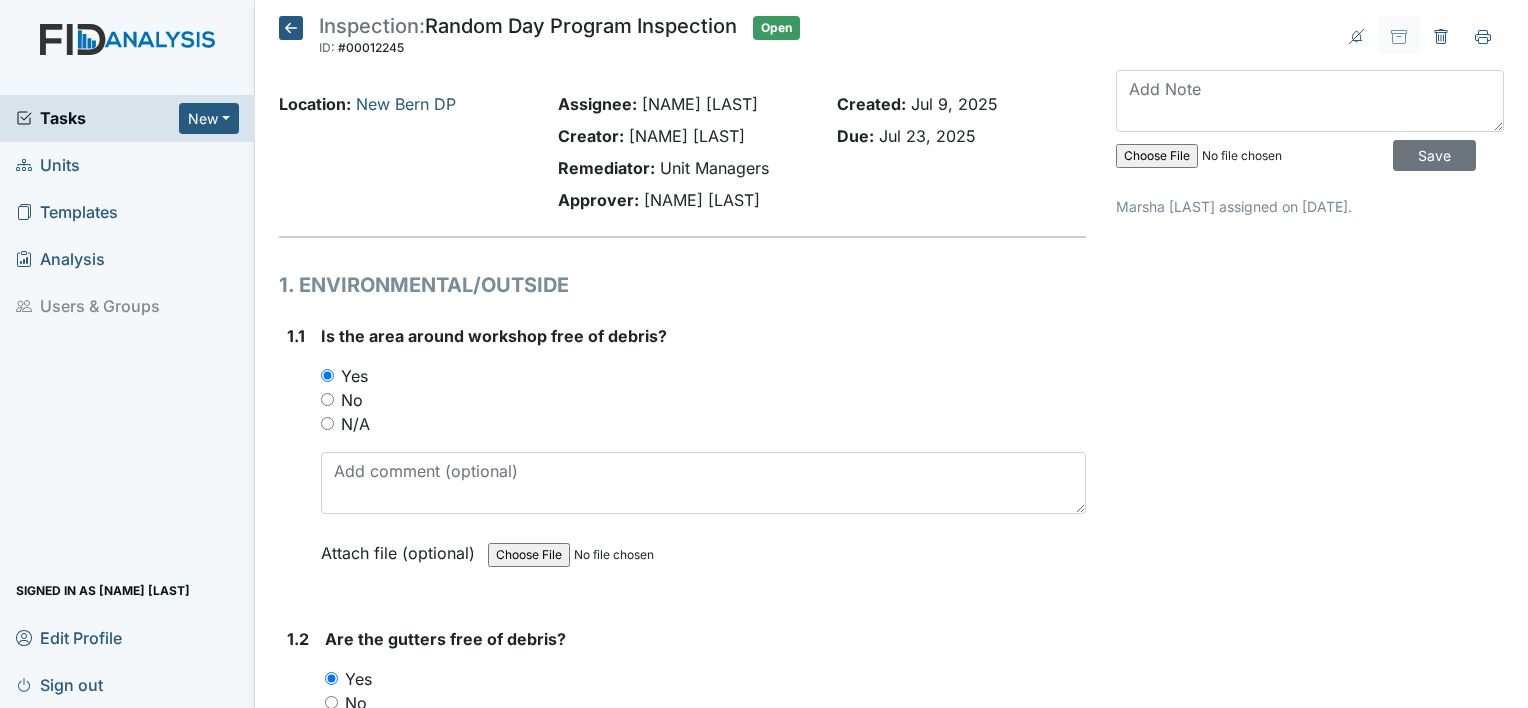 click on "Sign out" at bounding box center [59, 684] 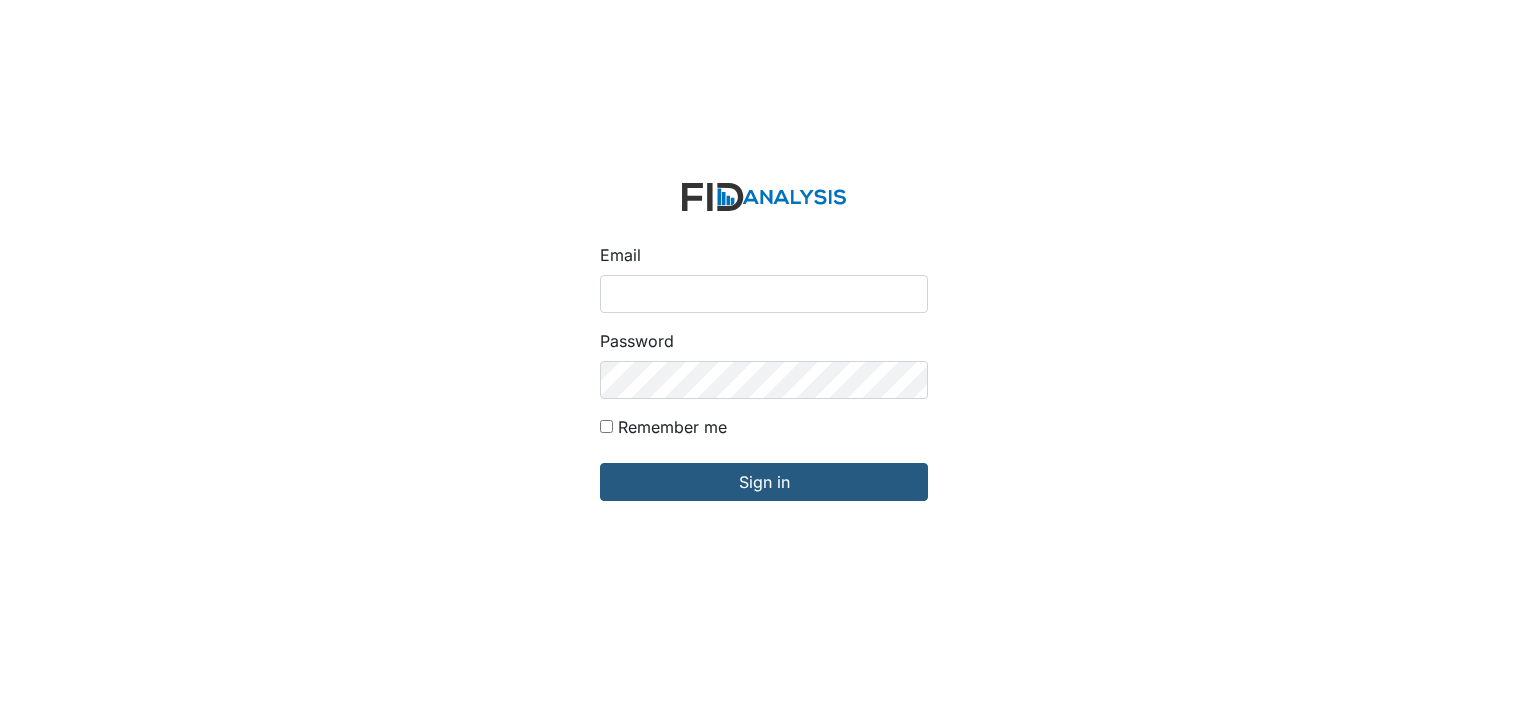 scroll, scrollTop: 0, scrollLeft: 0, axis: both 